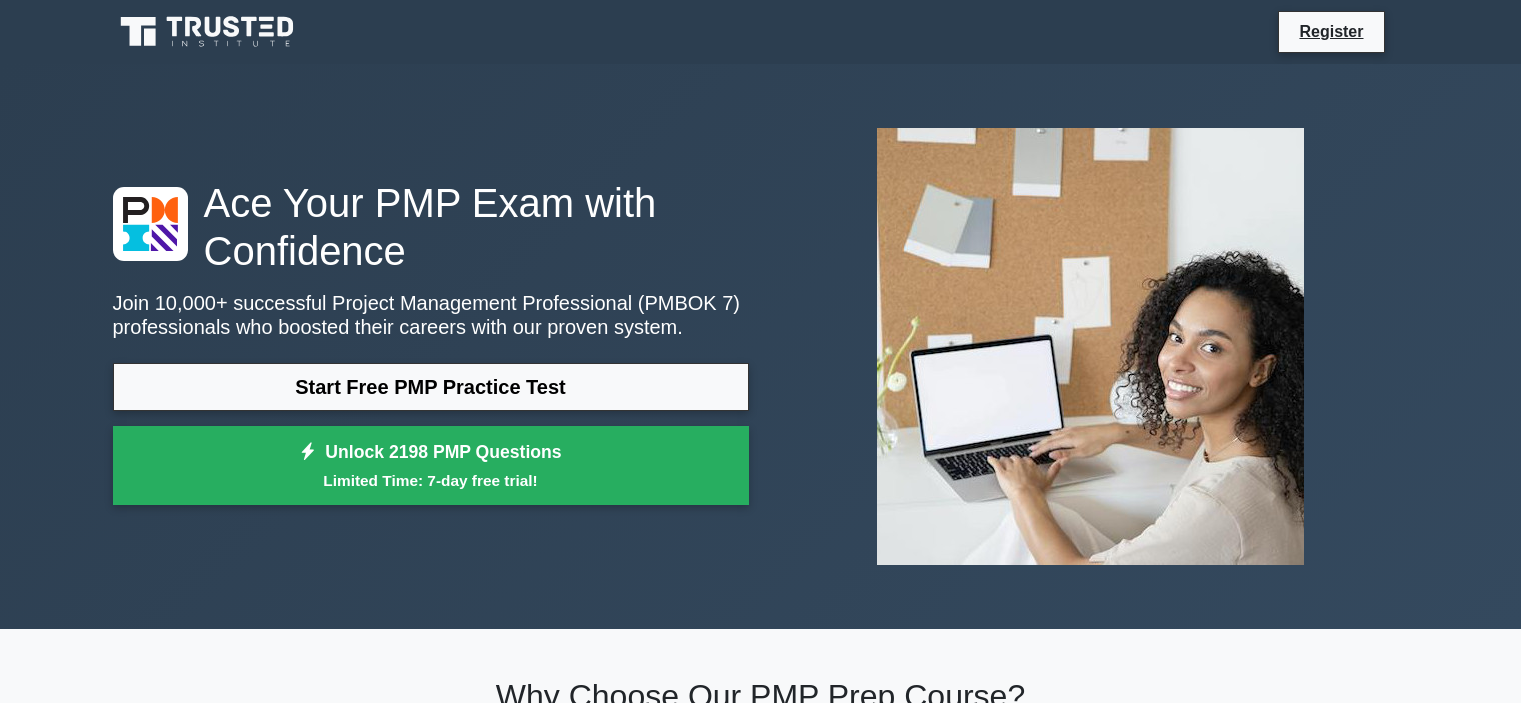scroll, scrollTop: 1360, scrollLeft: 0, axis: vertical 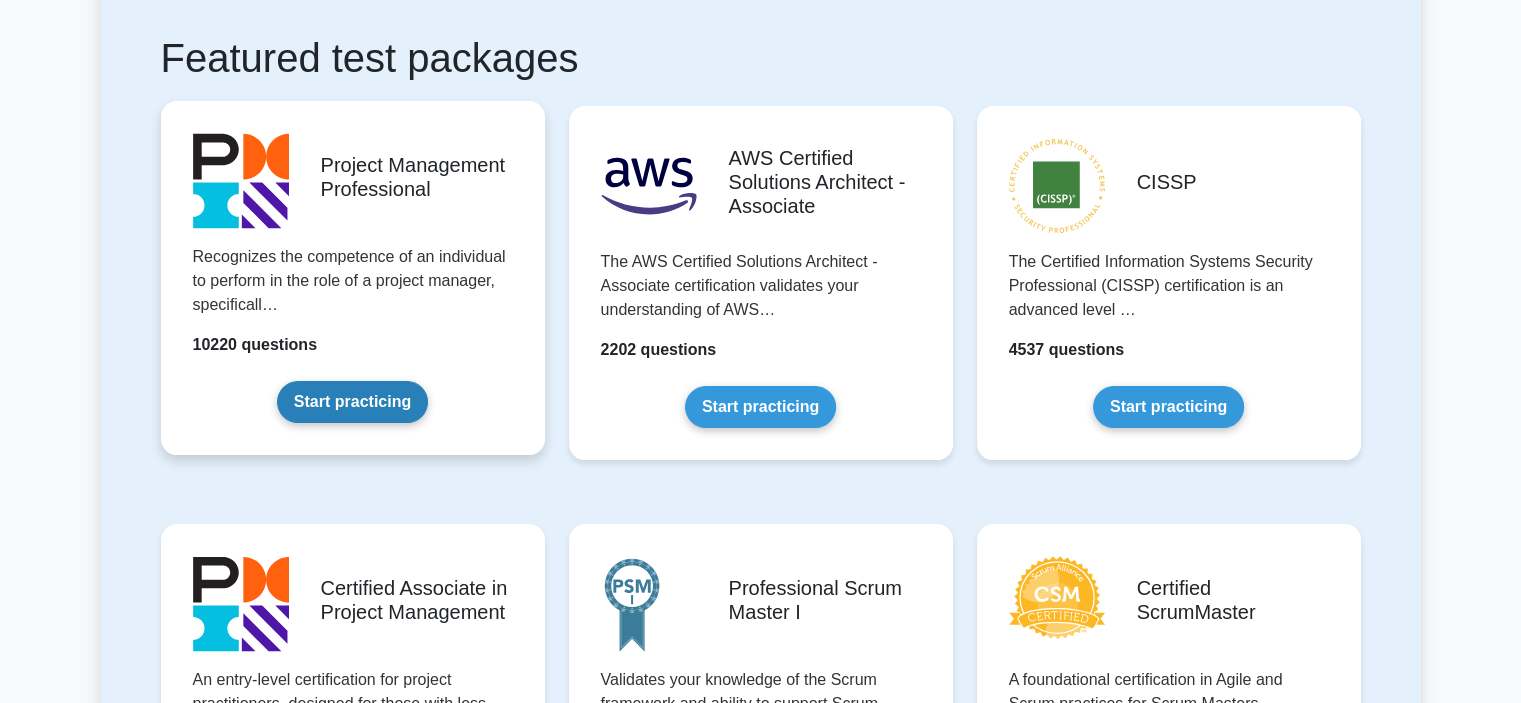 click on "Start practicing" at bounding box center (352, 402) 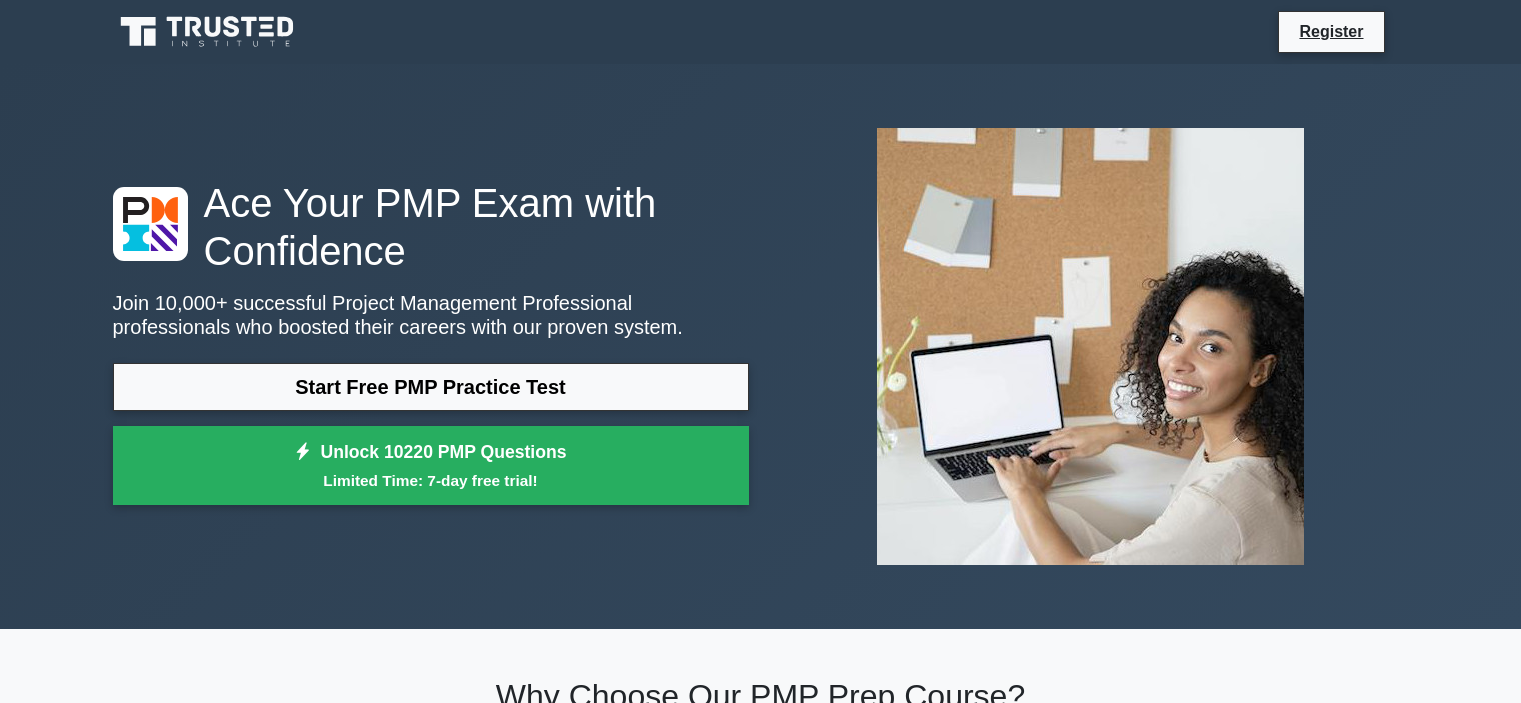 scroll, scrollTop: 0, scrollLeft: 0, axis: both 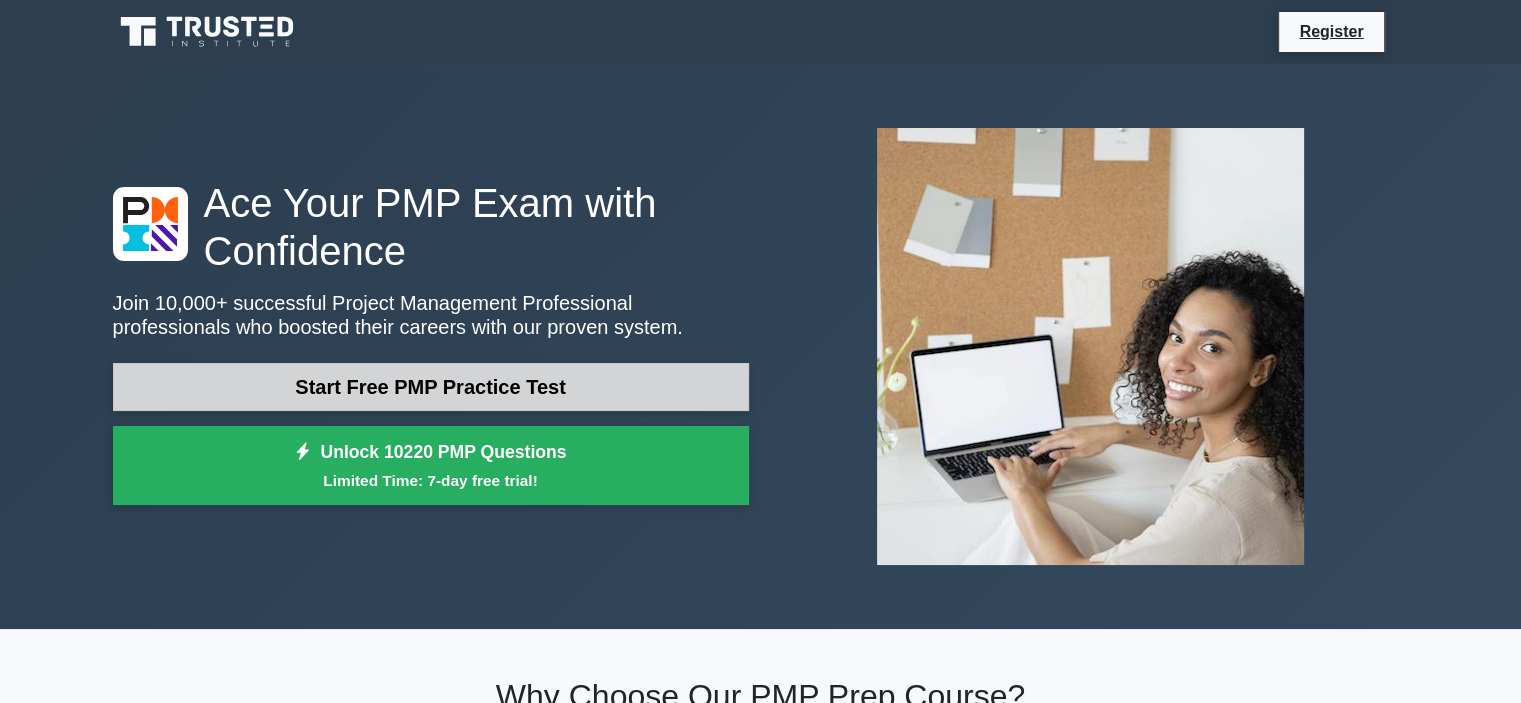 click on "Start Free PMP Practice Test" at bounding box center [431, 387] 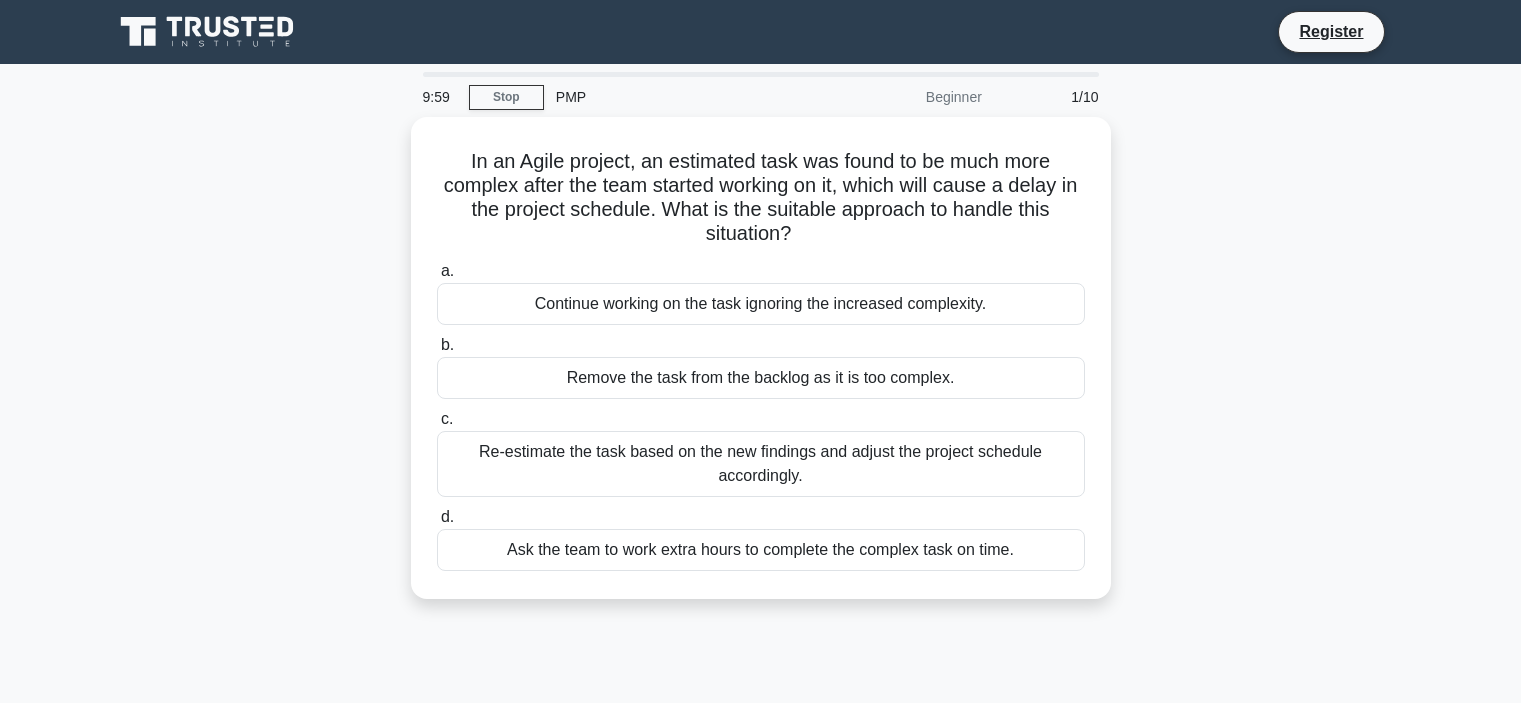 scroll, scrollTop: 0, scrollLeft: 0, axis: both 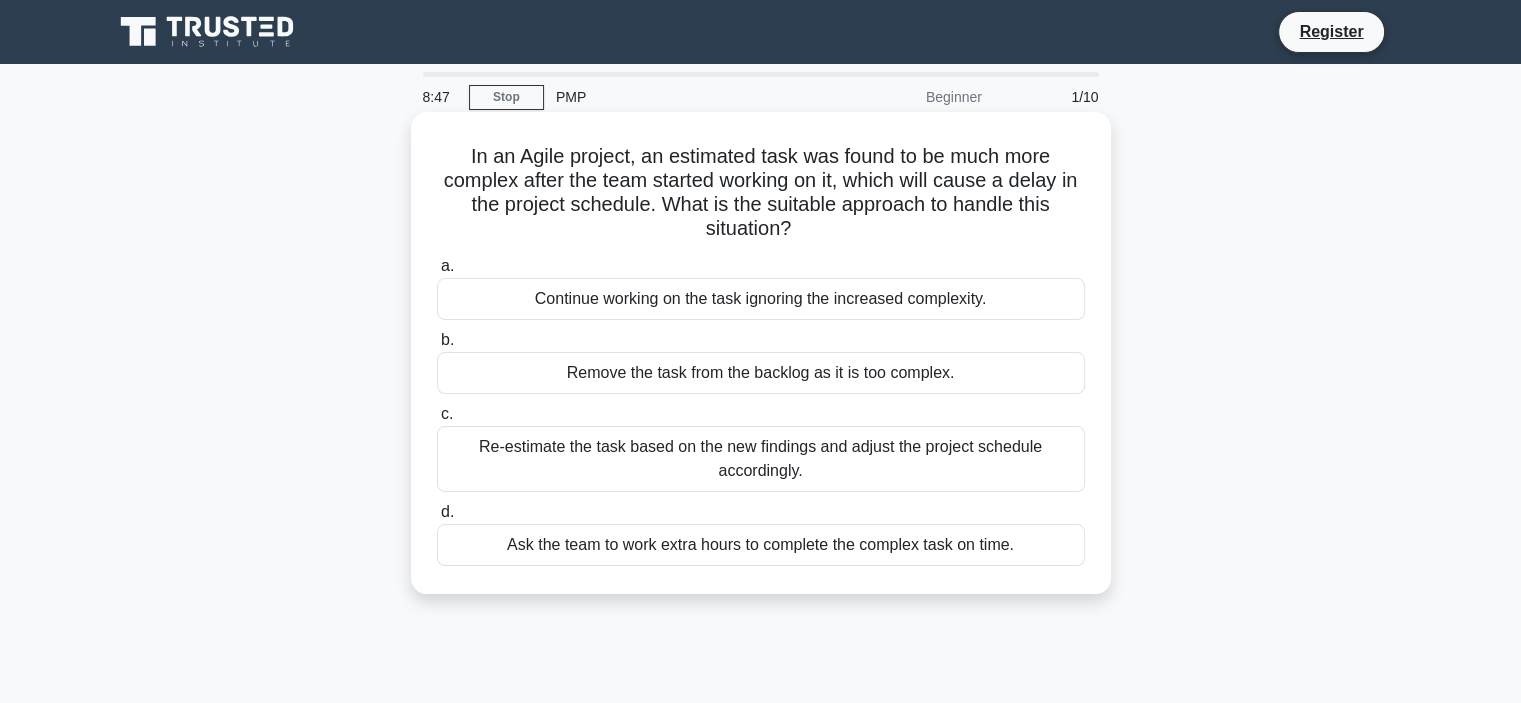 click on "Re-estimate the task based on the new findings and adjust the project schedule accordingly." at bounding box center (761, 459) 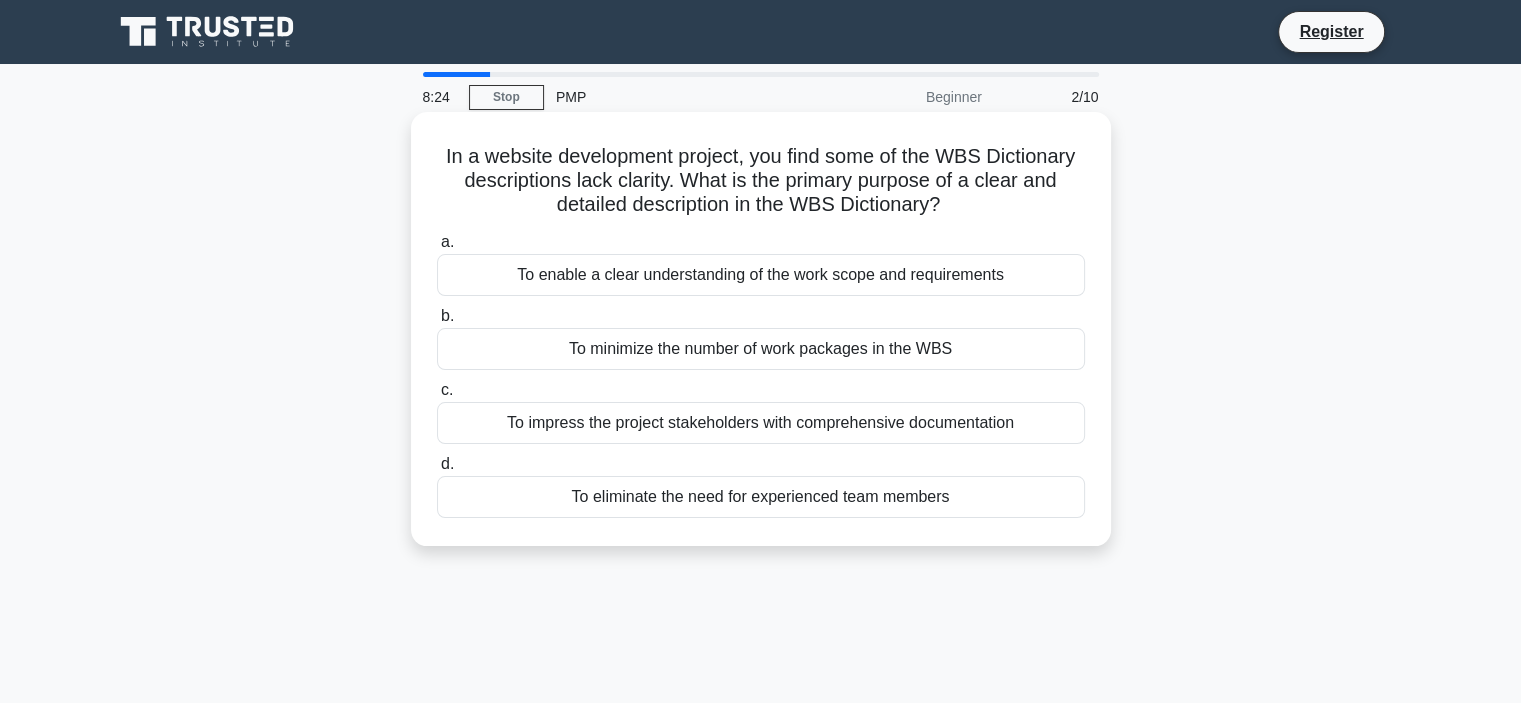 click on "To enable a clear understanding of the work scope and requirements" at bounding box center [761, 275] 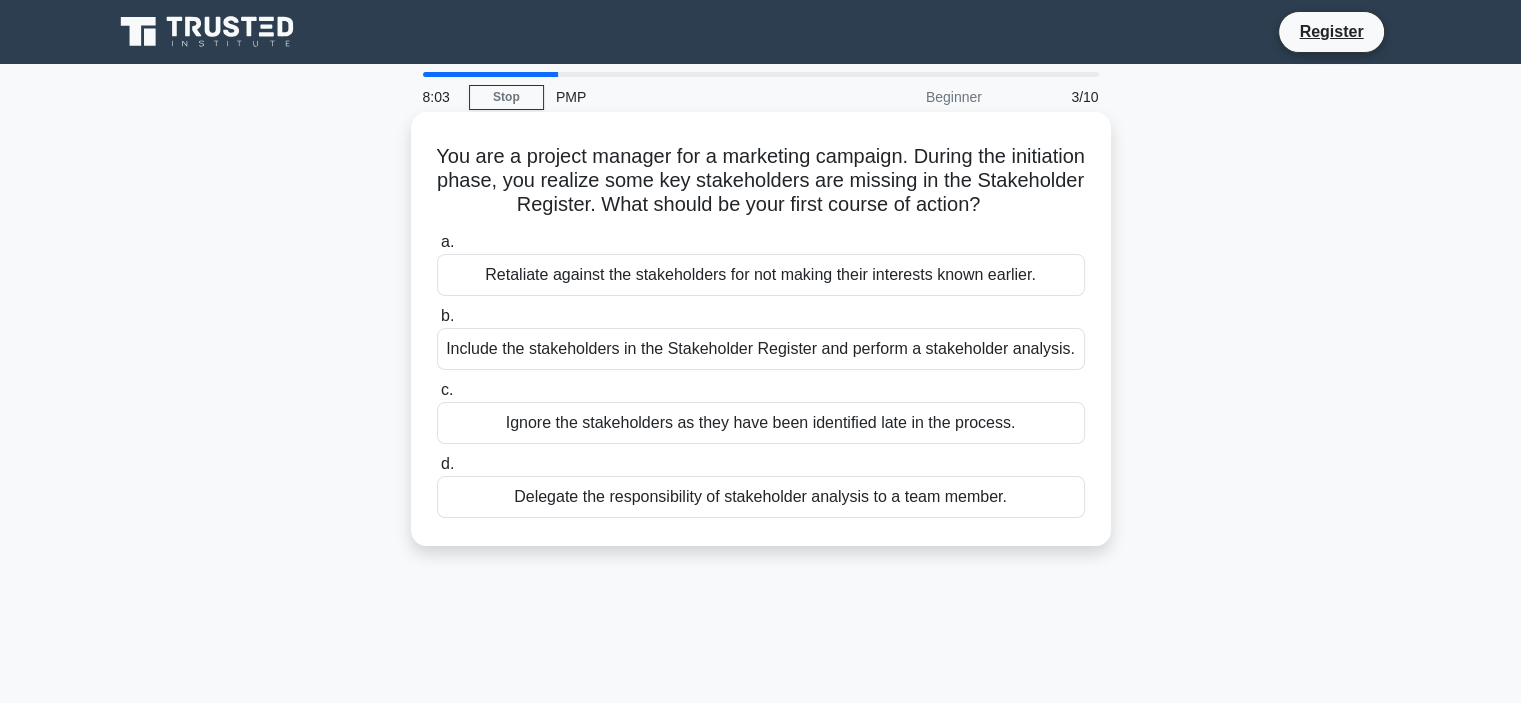 click on "Include the stakeholders in the Stakeholder Register and perform a stakeholder analysis." at bounding box center (761, 349) 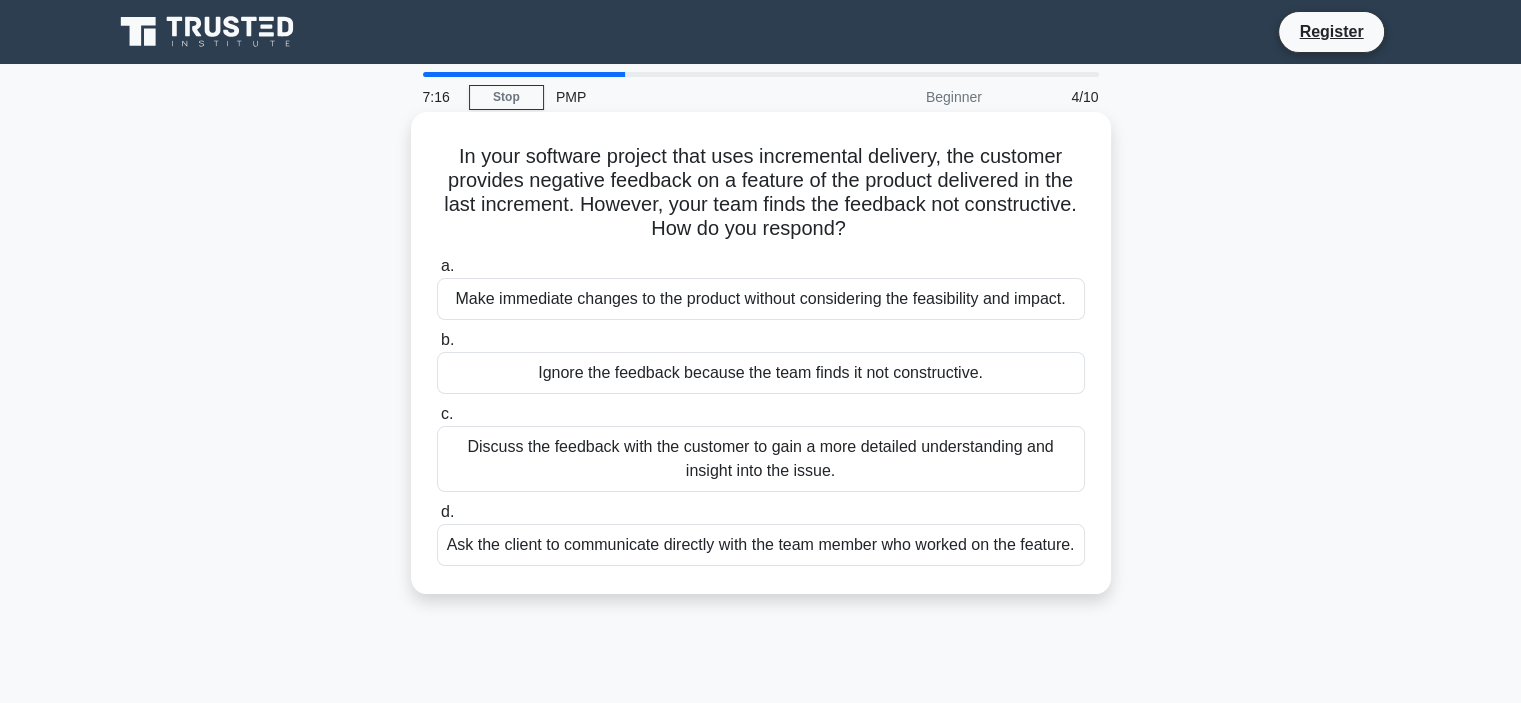 click on "Discuss the feedback with the customer to gain a more detailed understanding and insight into the issue." at bounding box center (761, 459) 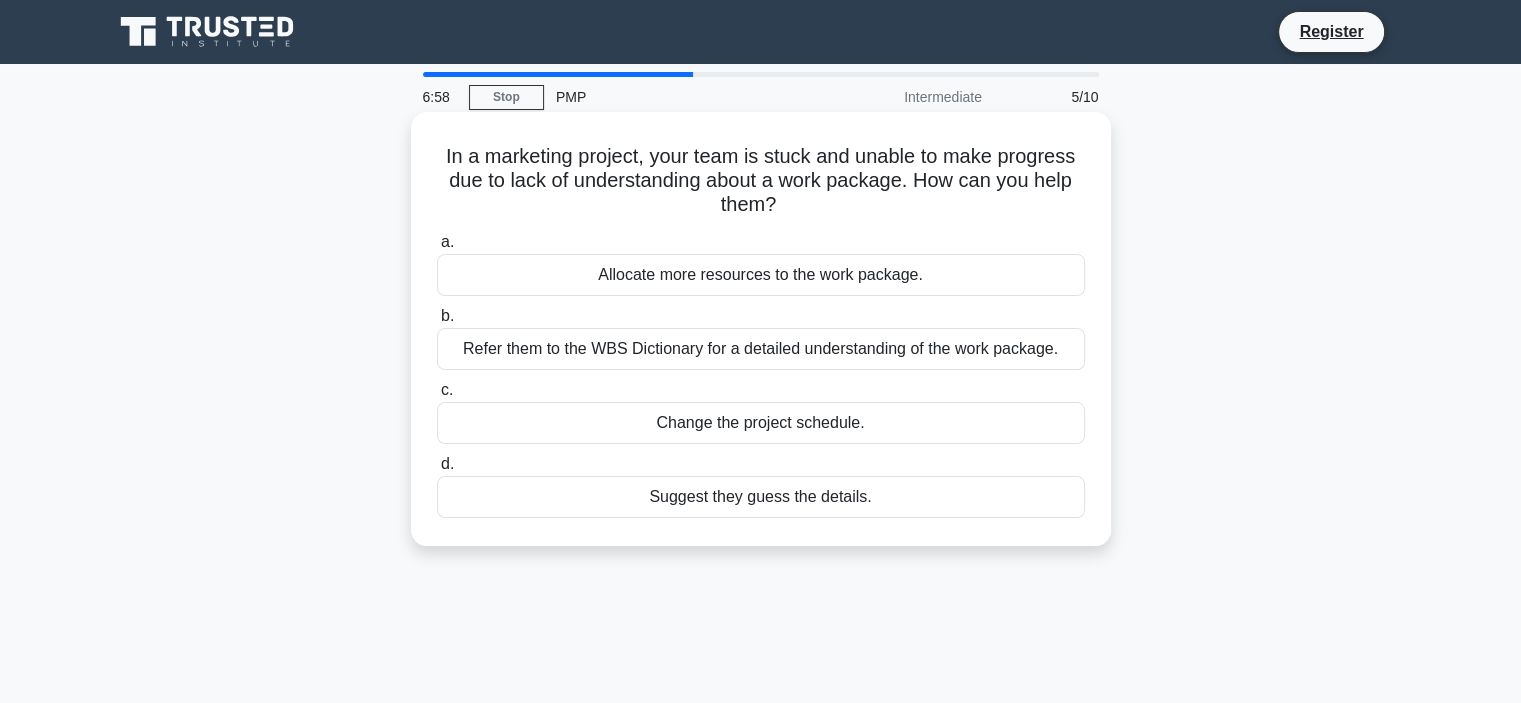 click on "Refer them to the WBS Dictionary for a detailed understanding of the work package." at bounding box center [761, 349] 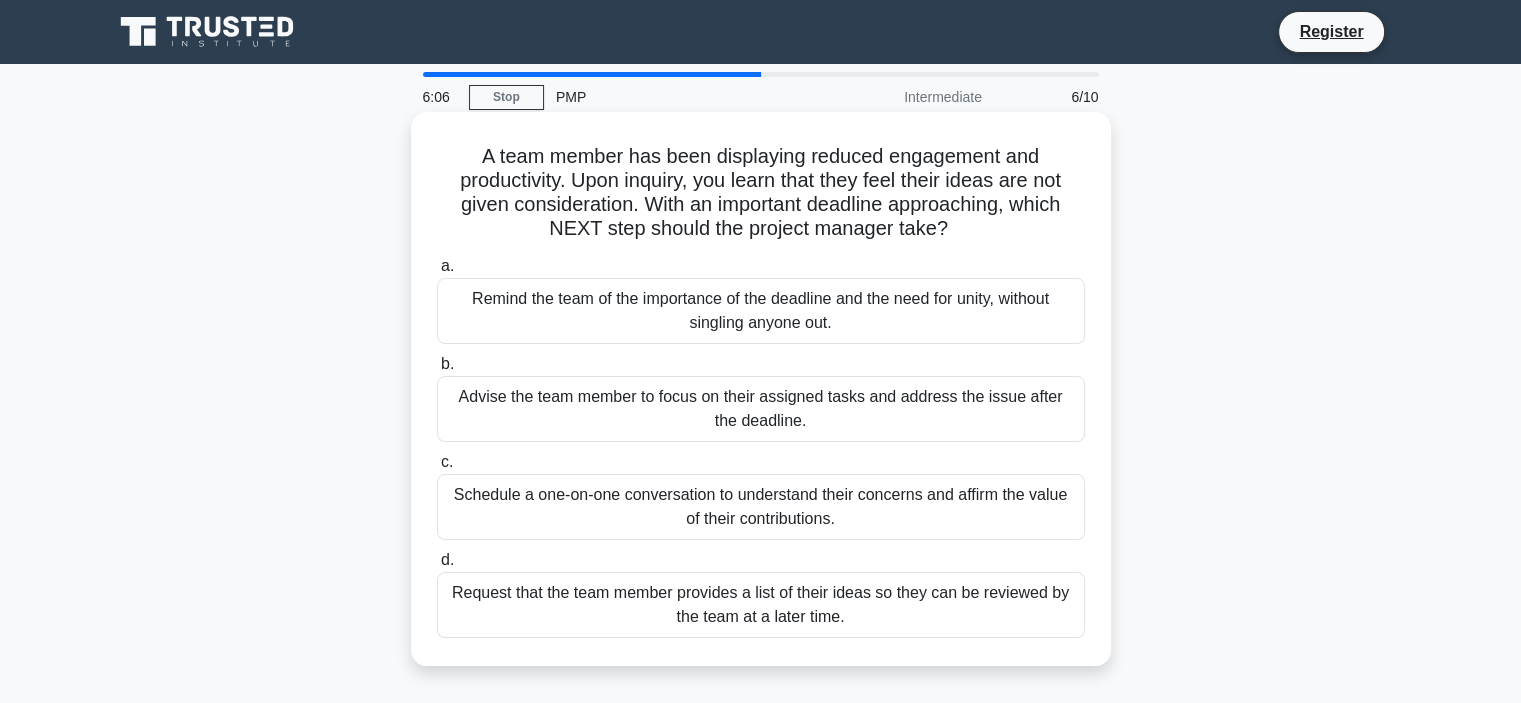 click on "Schedule a one-on-one conversation to understand their concerns and affirm the value of their contributions." at bounding box center (761, 507) 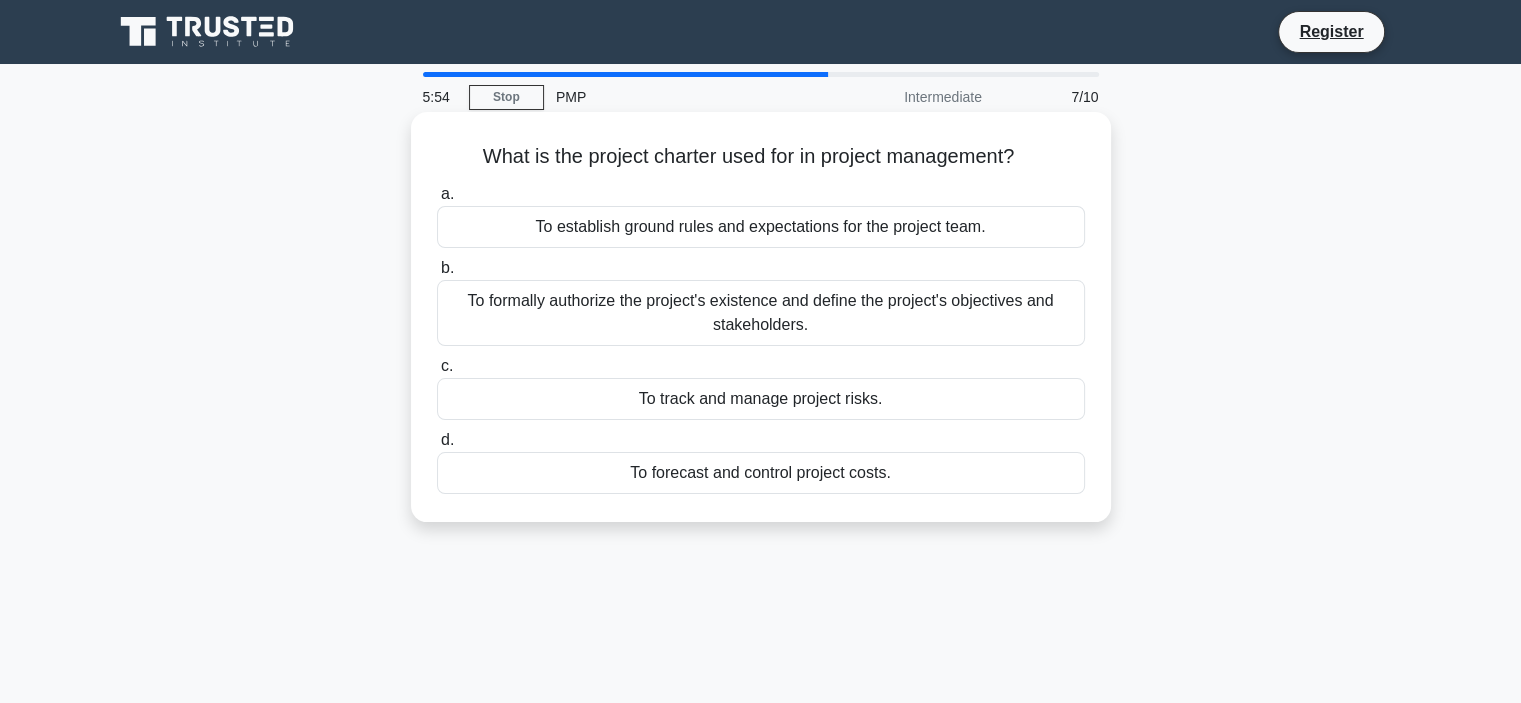 click on "To formally authorize the project's existence and define the project's objectives and stakeholders." at bounding box center [761, 313] 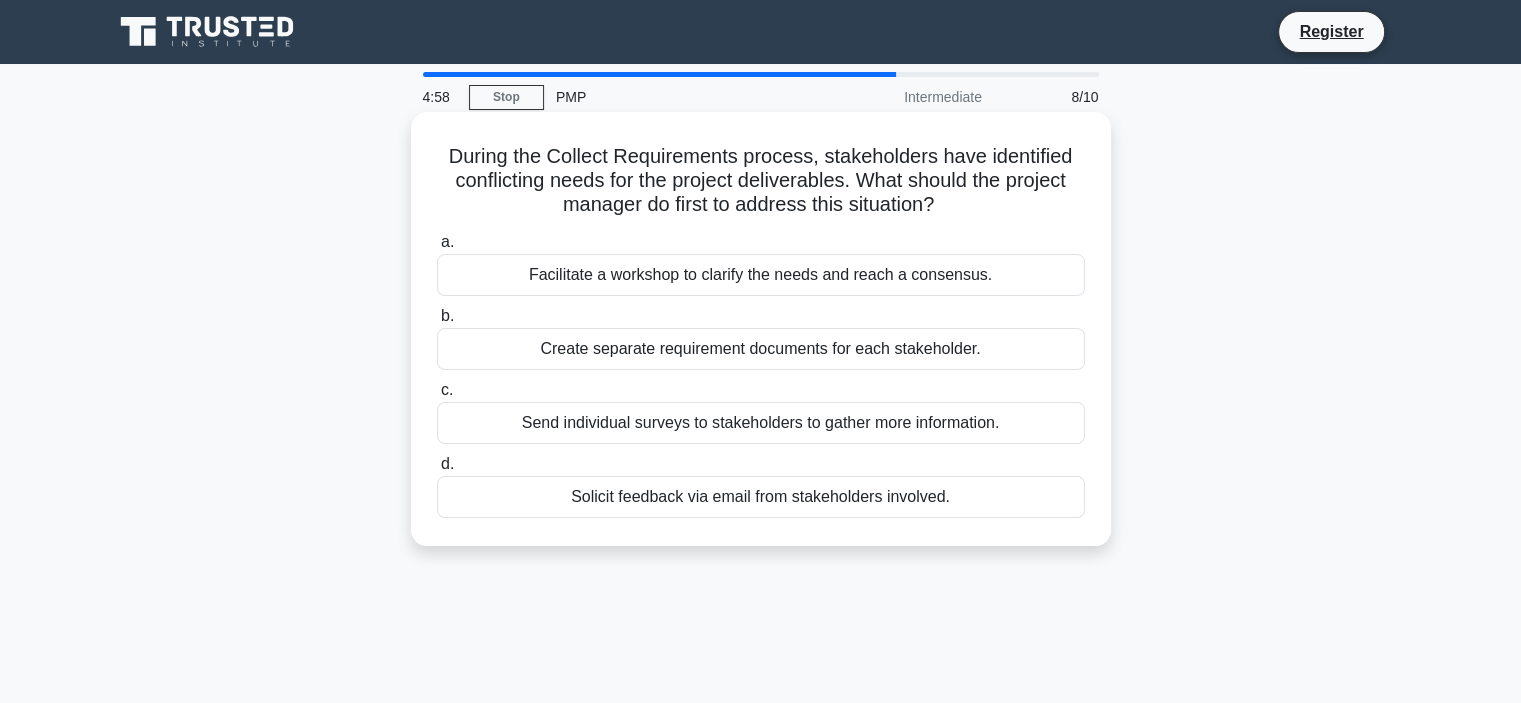 click on "Facilitate a workshop to clarify the needs and reach a consensus." at bounding box center [761, 275] 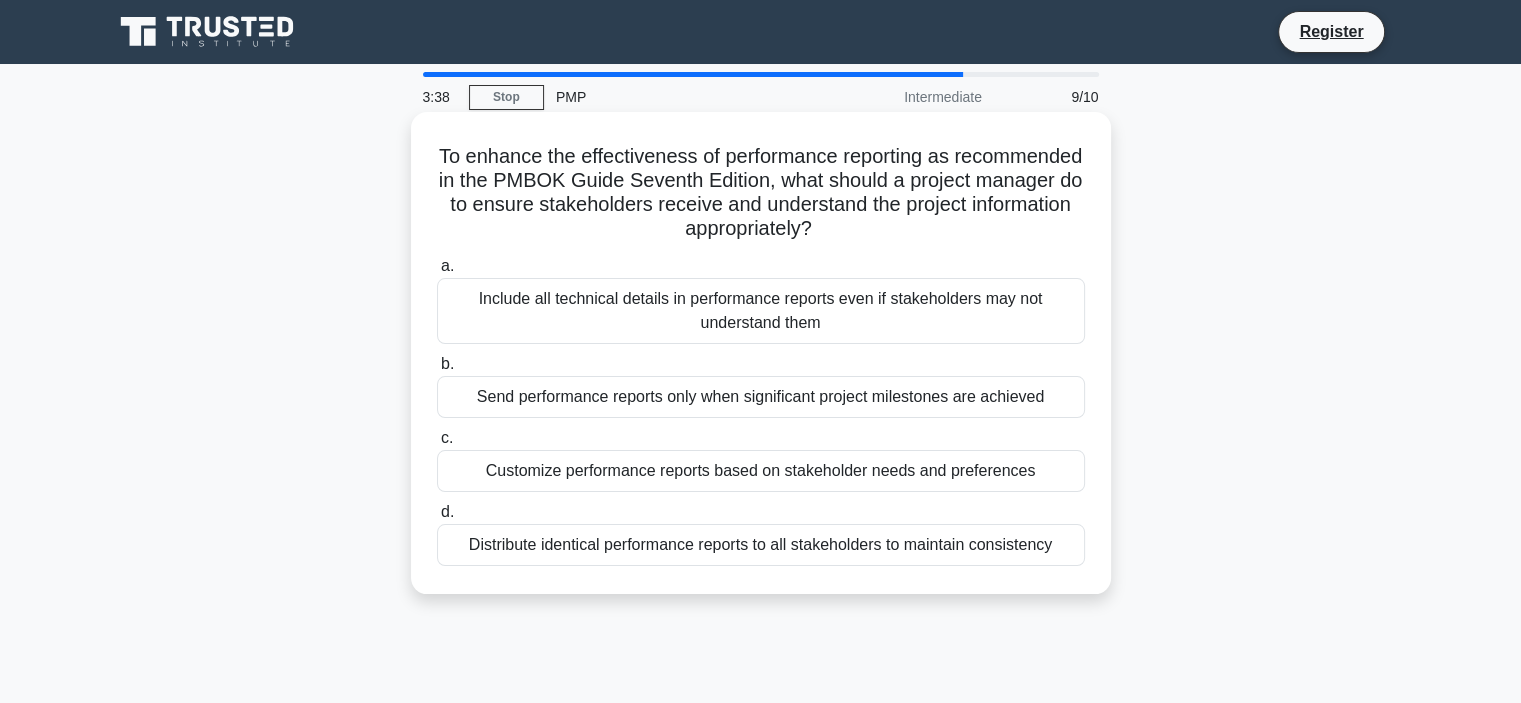 click on "Send performance reports only when significant project milestones are achieved" at bounding box center (761, 397) 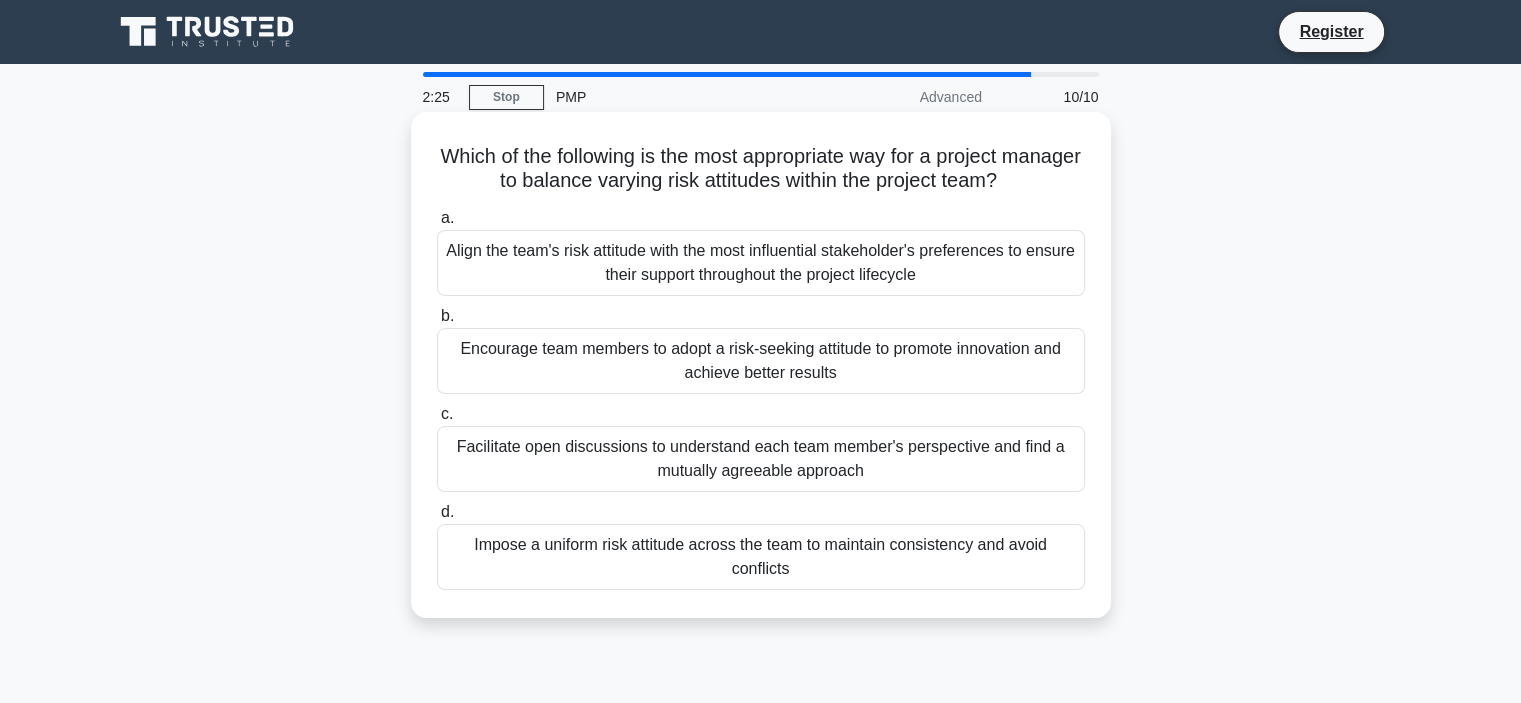 click on "Facilitate open discussions to understand each team member's perspective and find a mutually agreeable approach" at bounding box center [761, 459] 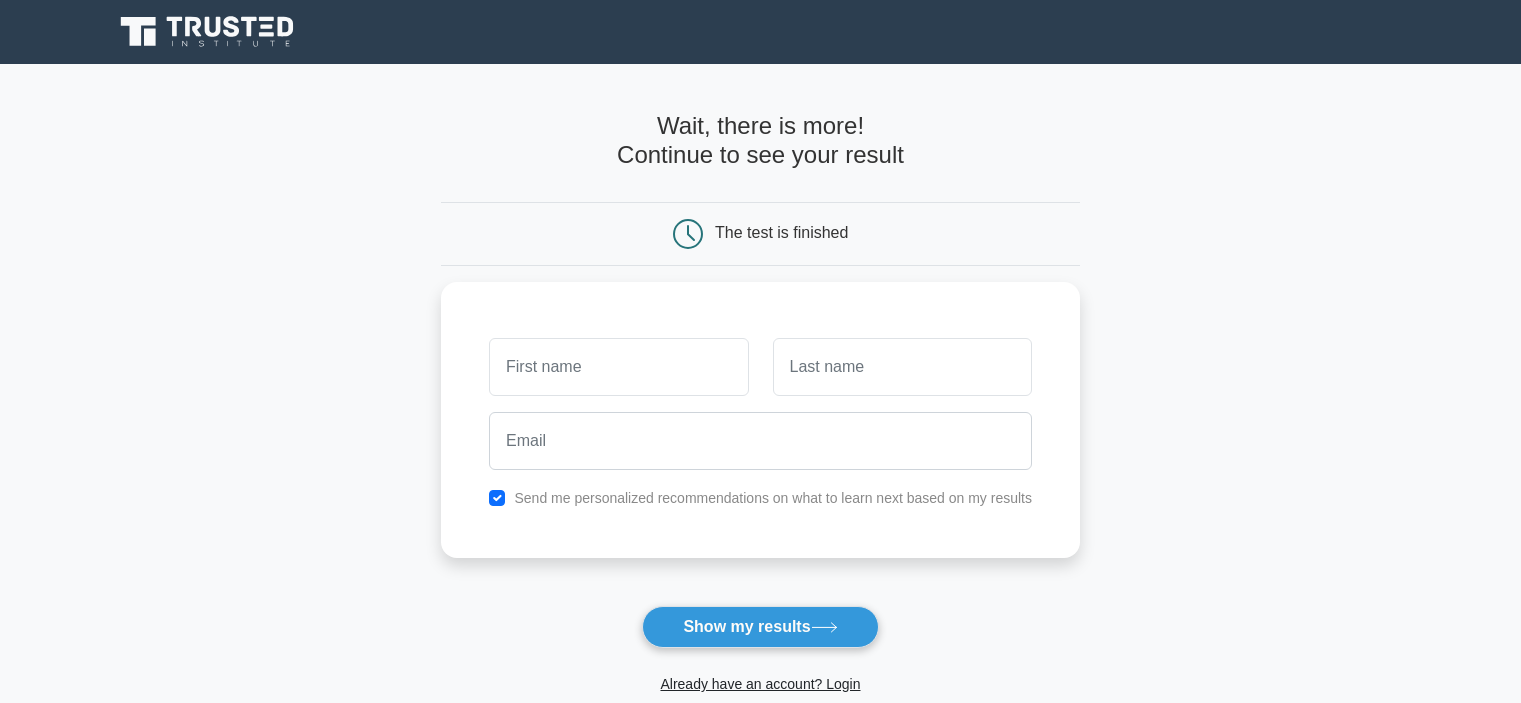 scroll, scrollTop: 0, scrollLeft: 0, axis: both 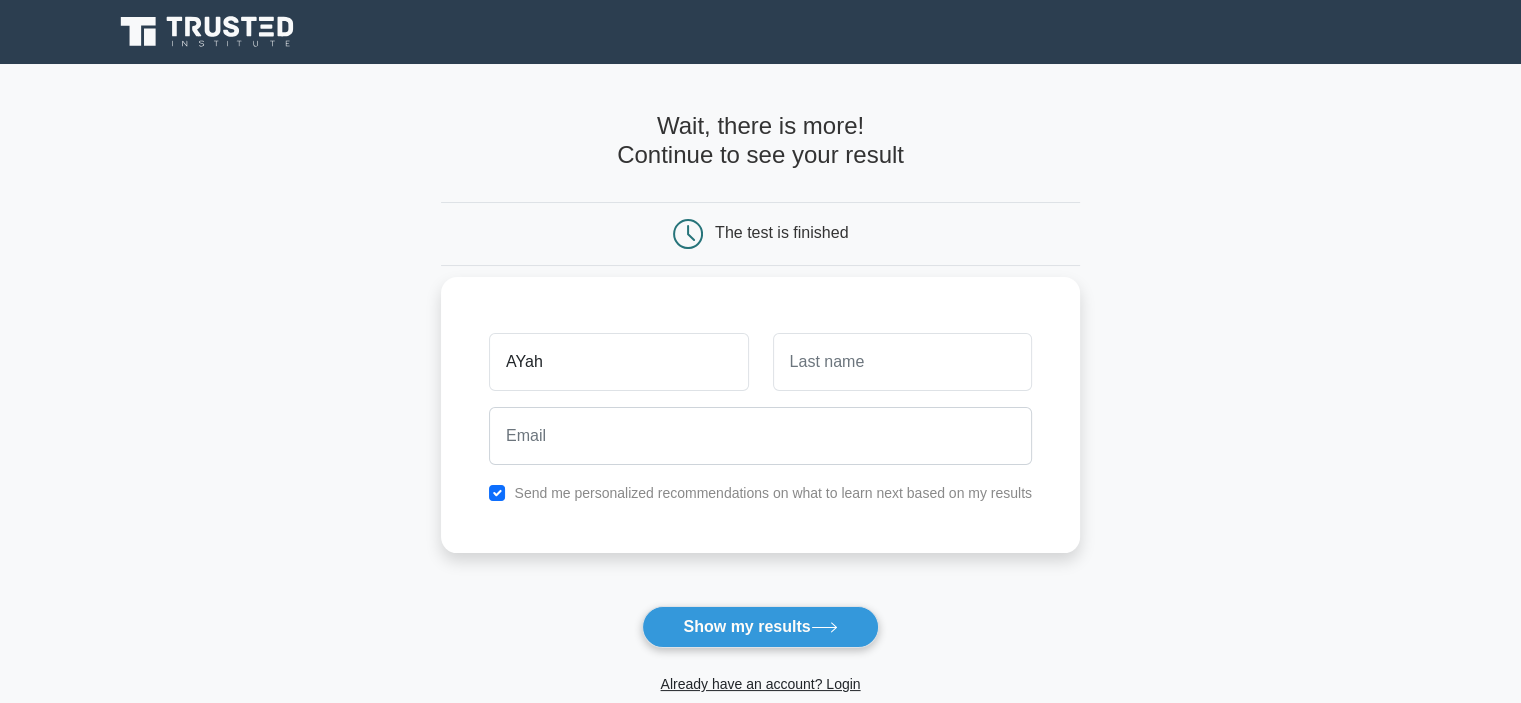 type on "Ayah" 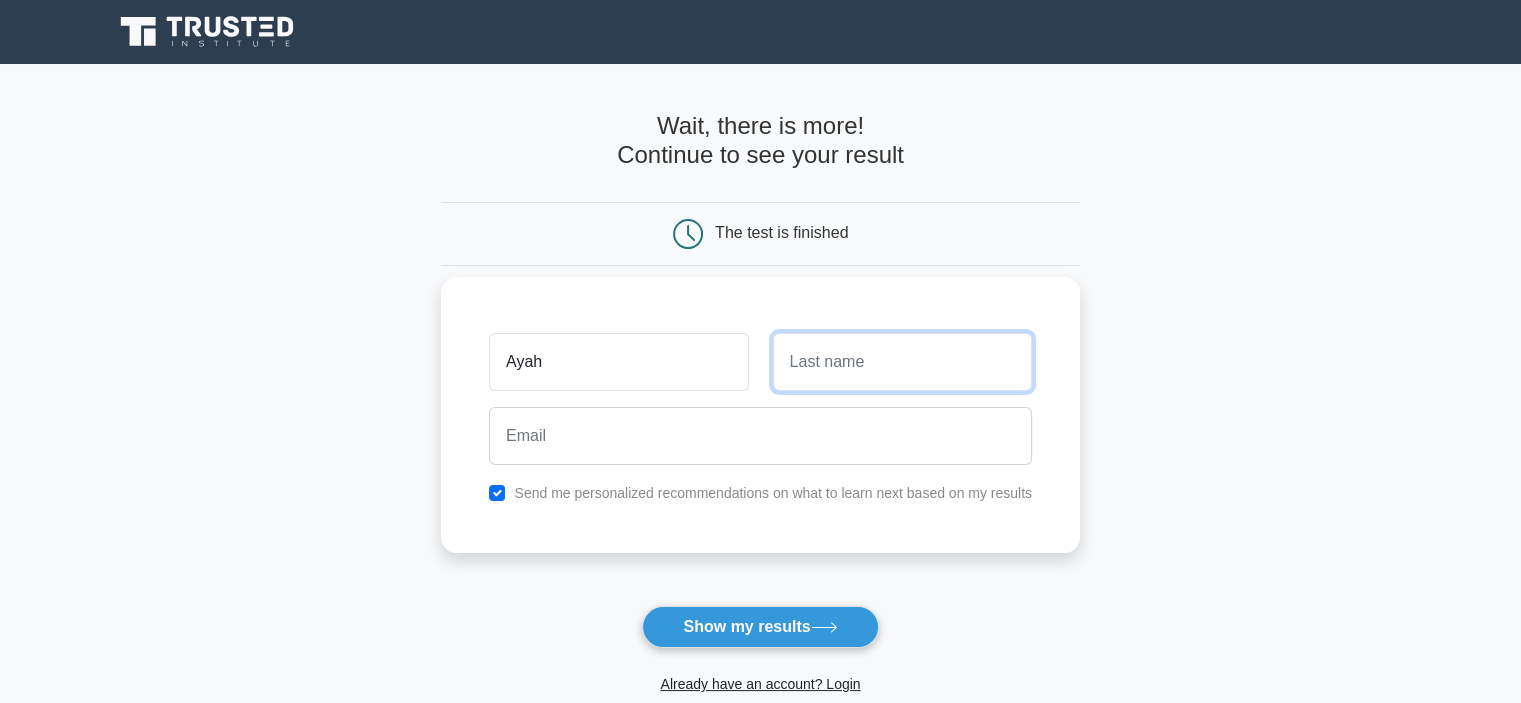 click at bounding box center (902, 362) 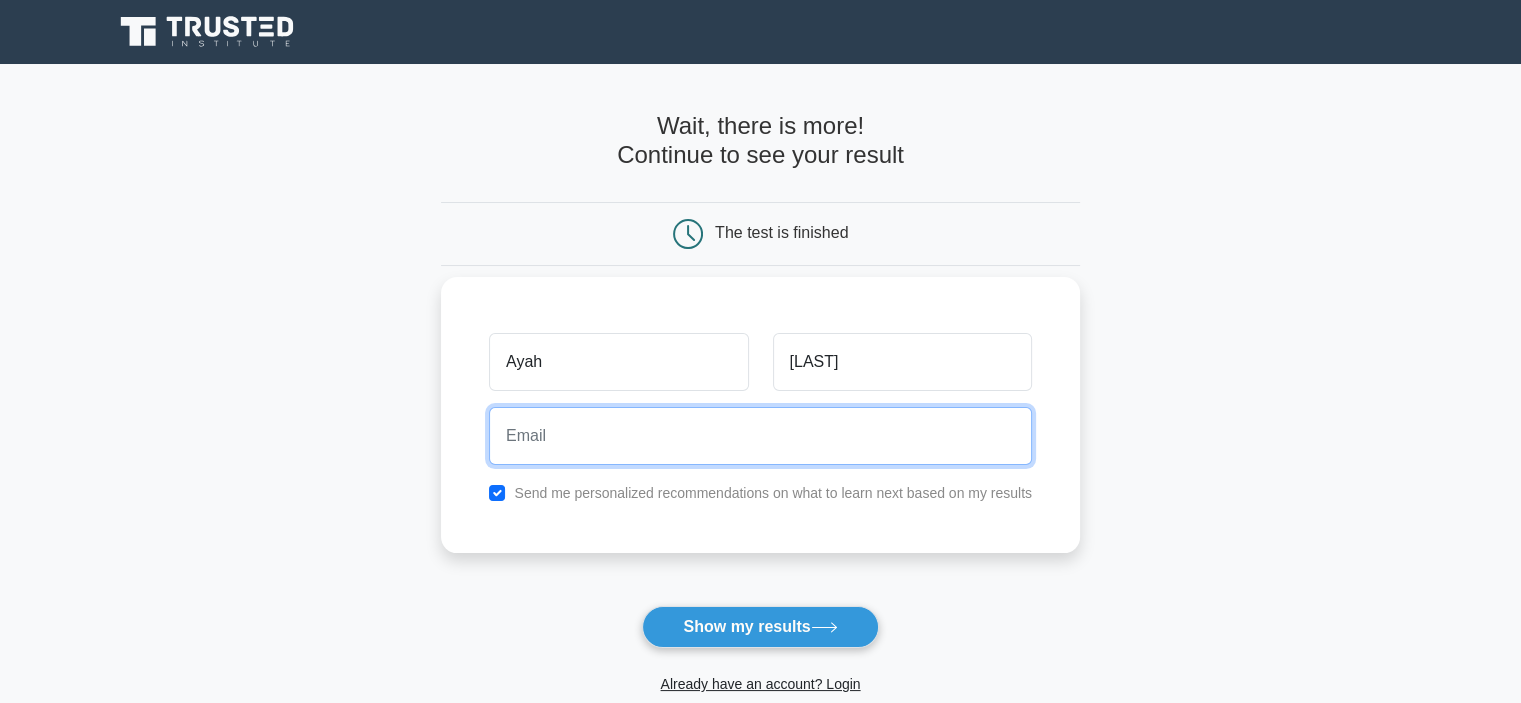click at bounding box center (760, 436) 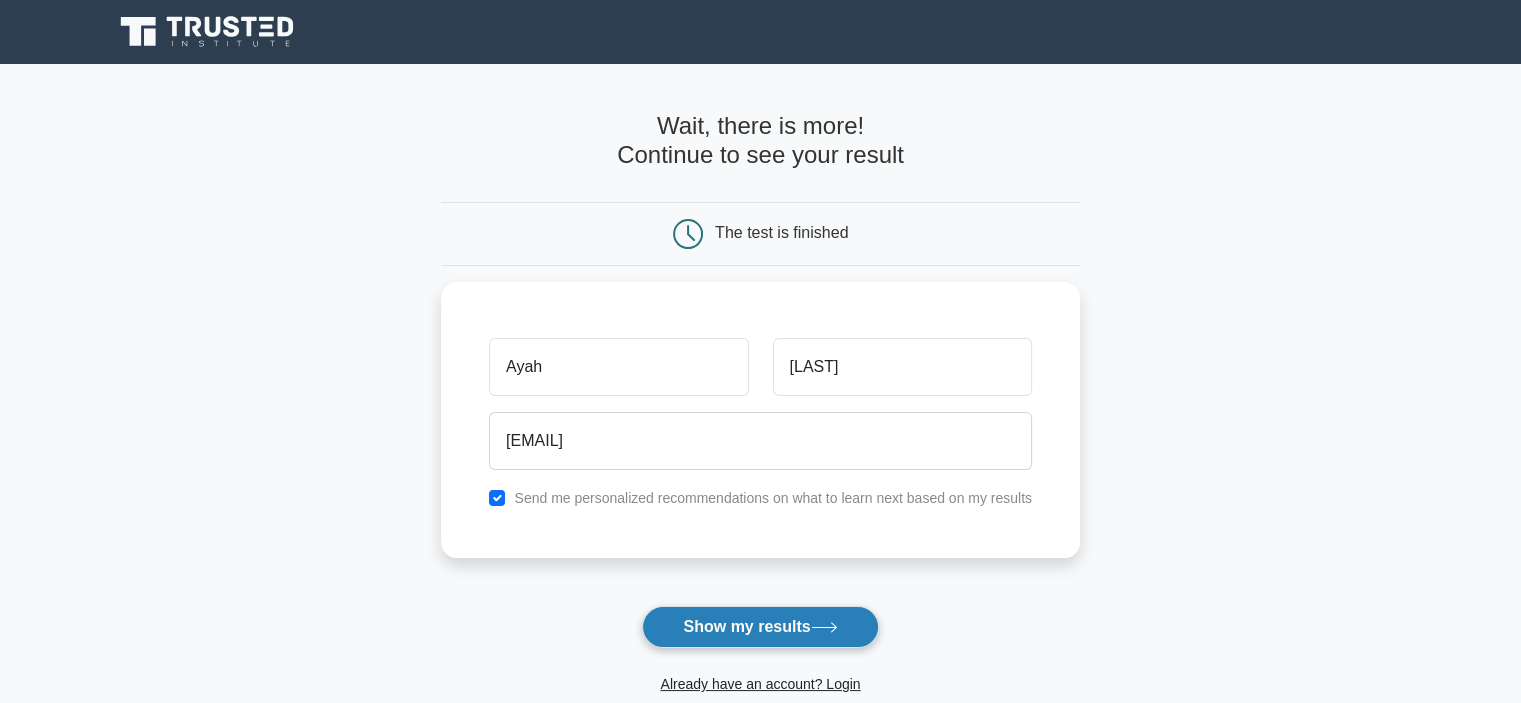 click on "Show my results" at bounding box center [760, 627] 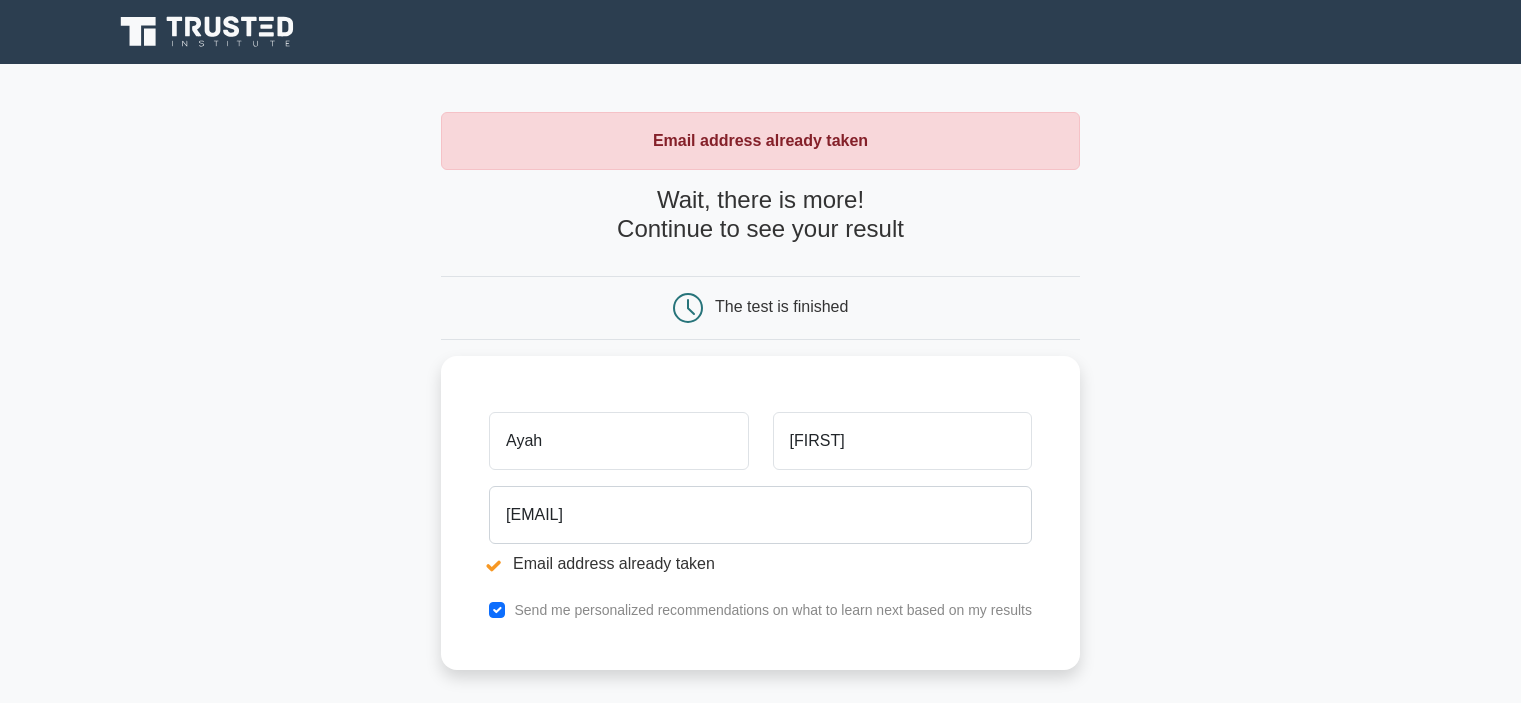 scroll, scrollTop: 0, scrollLeft: 0, axis: both 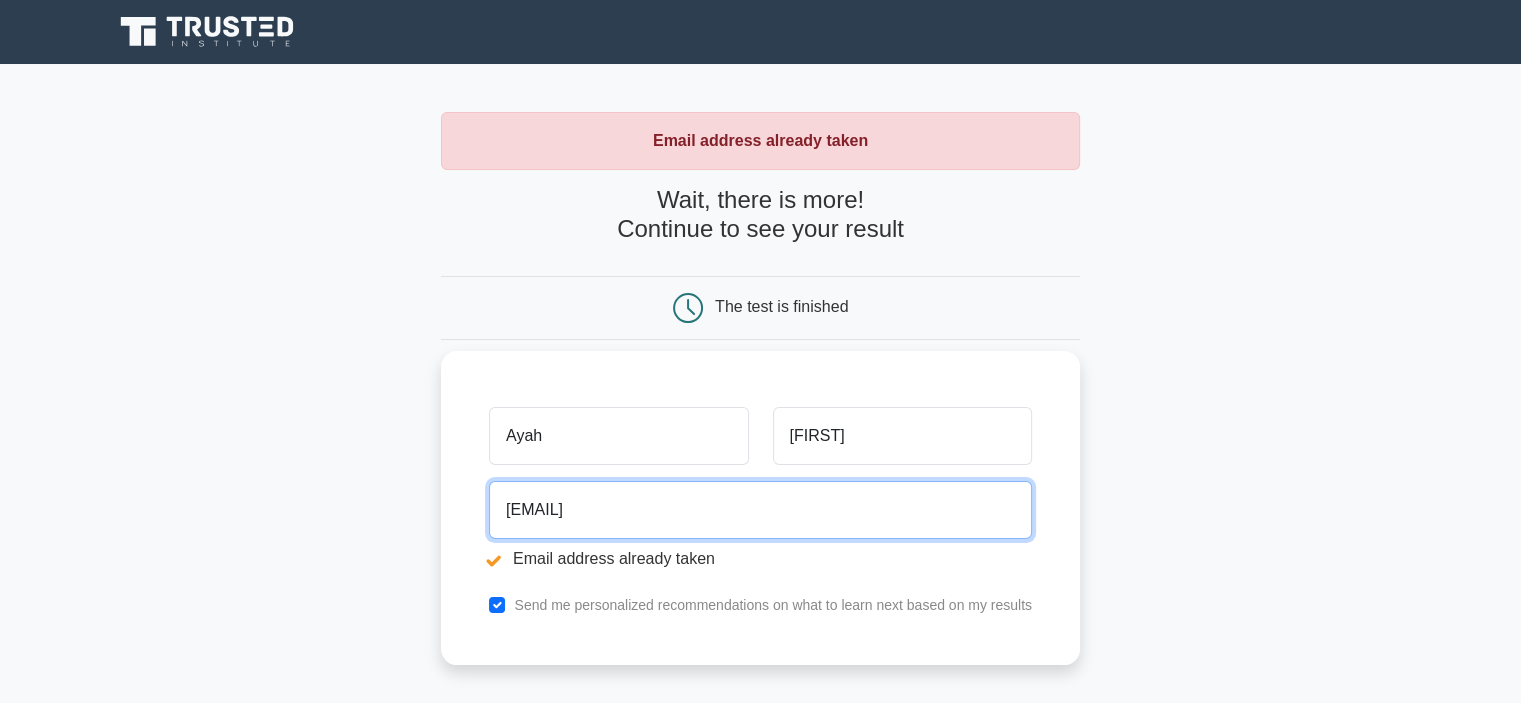 click on "[EMAIL]" at bounding box center (760, 510) 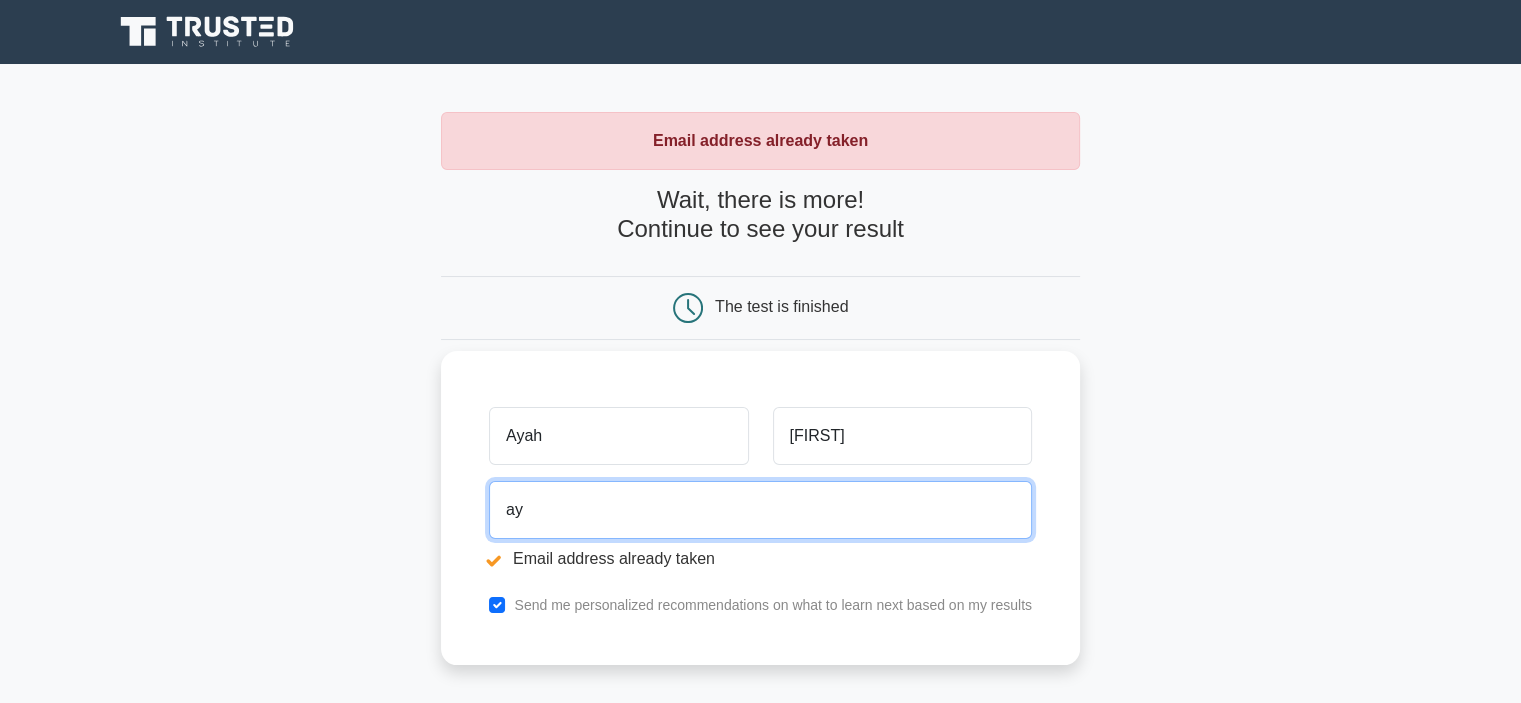 type on "a" 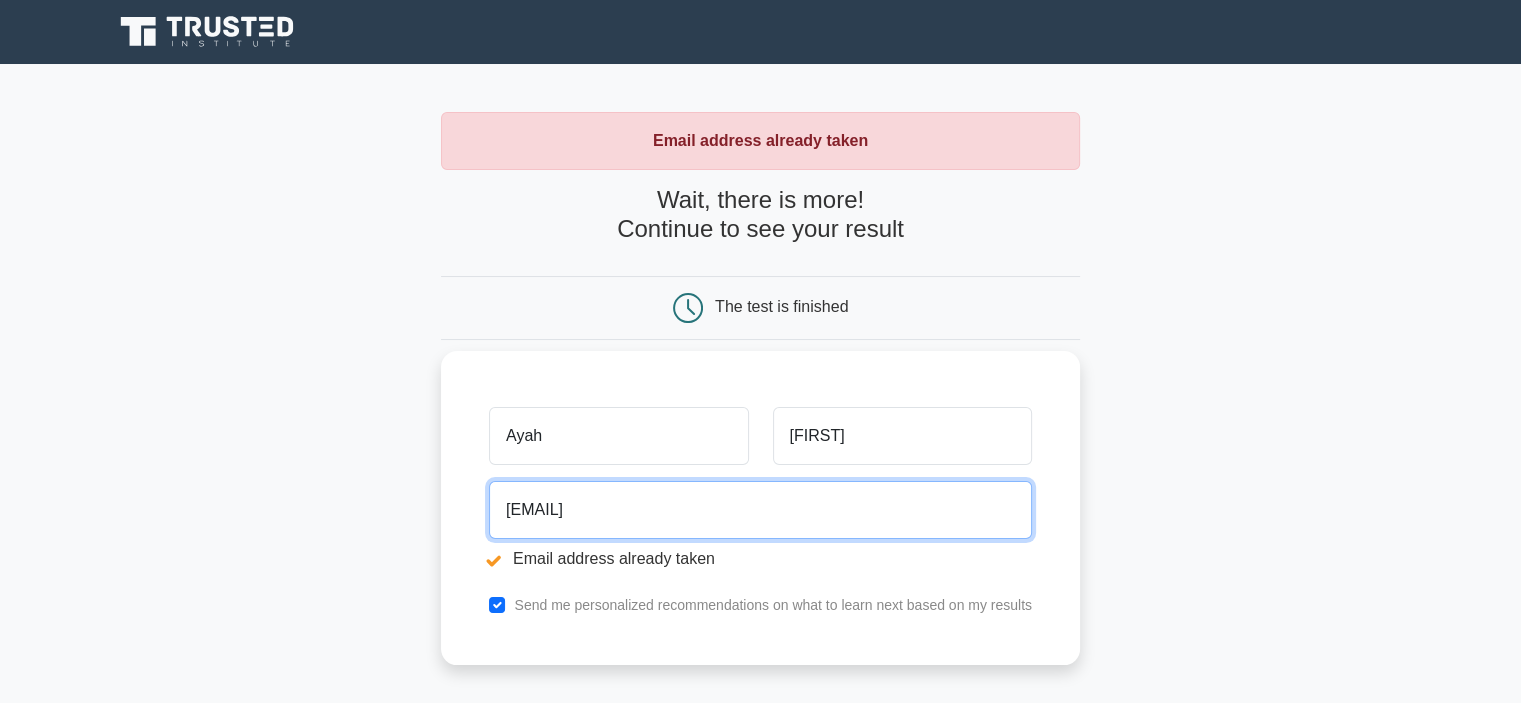 type on "[EMAIL]" 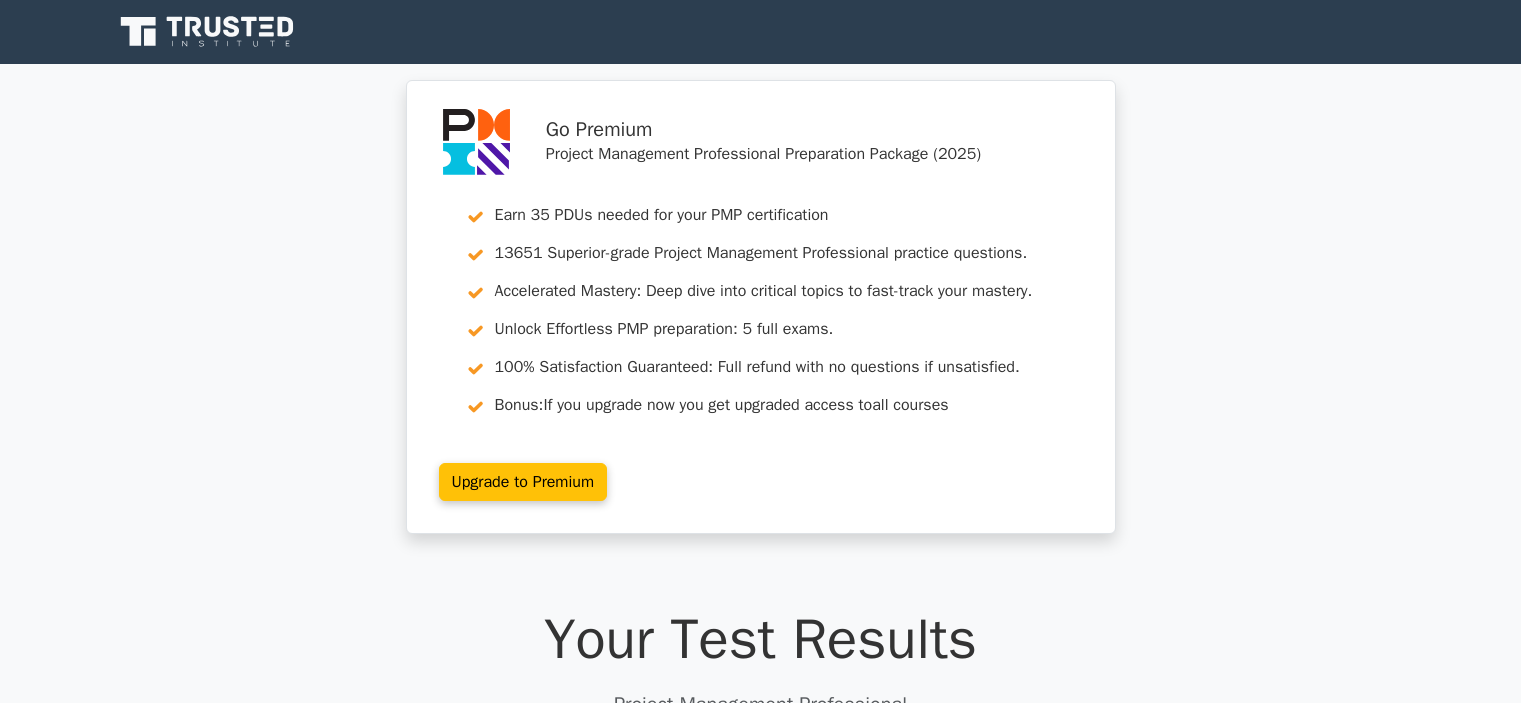scroll, scrollTop: 0, scrollLeft: 0, axis: both 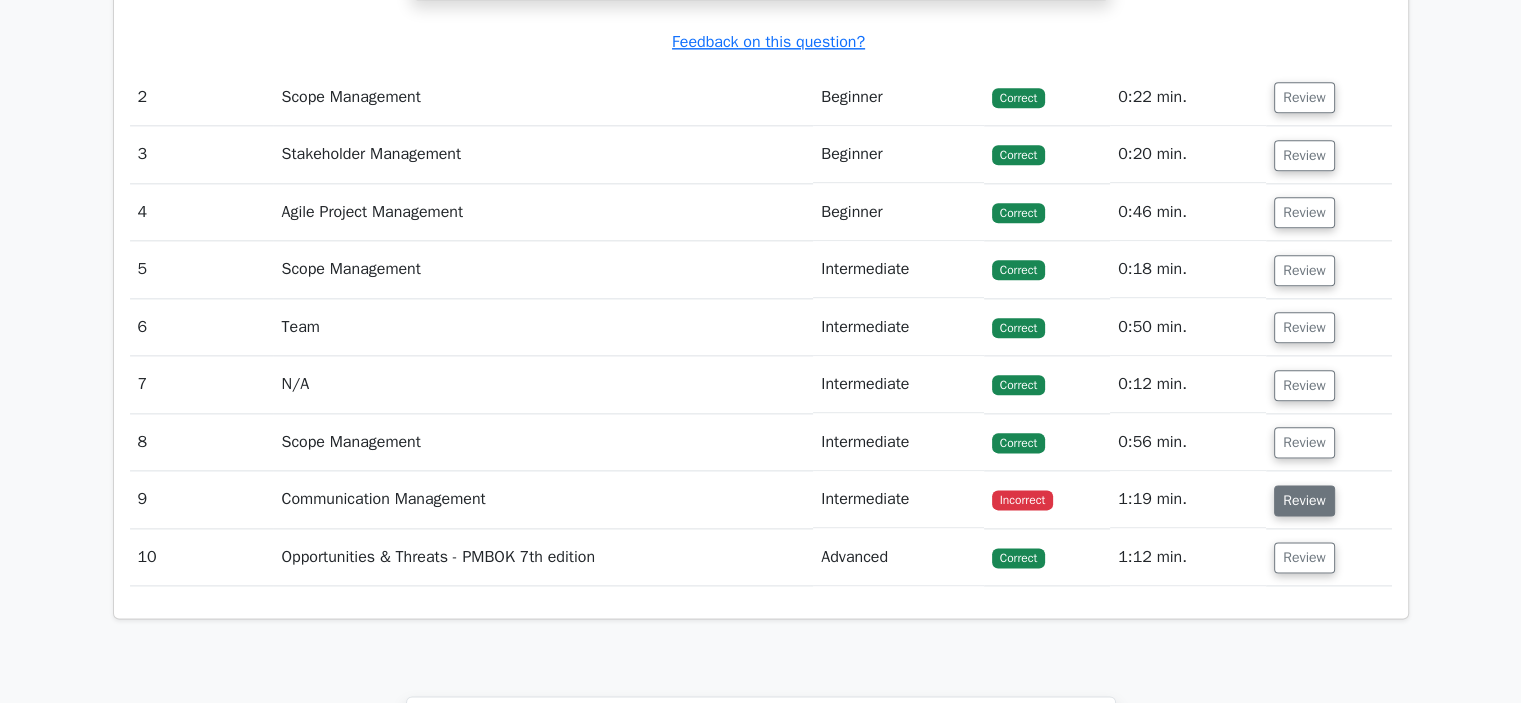 click on "Review" at bounding box center [1304, 500] 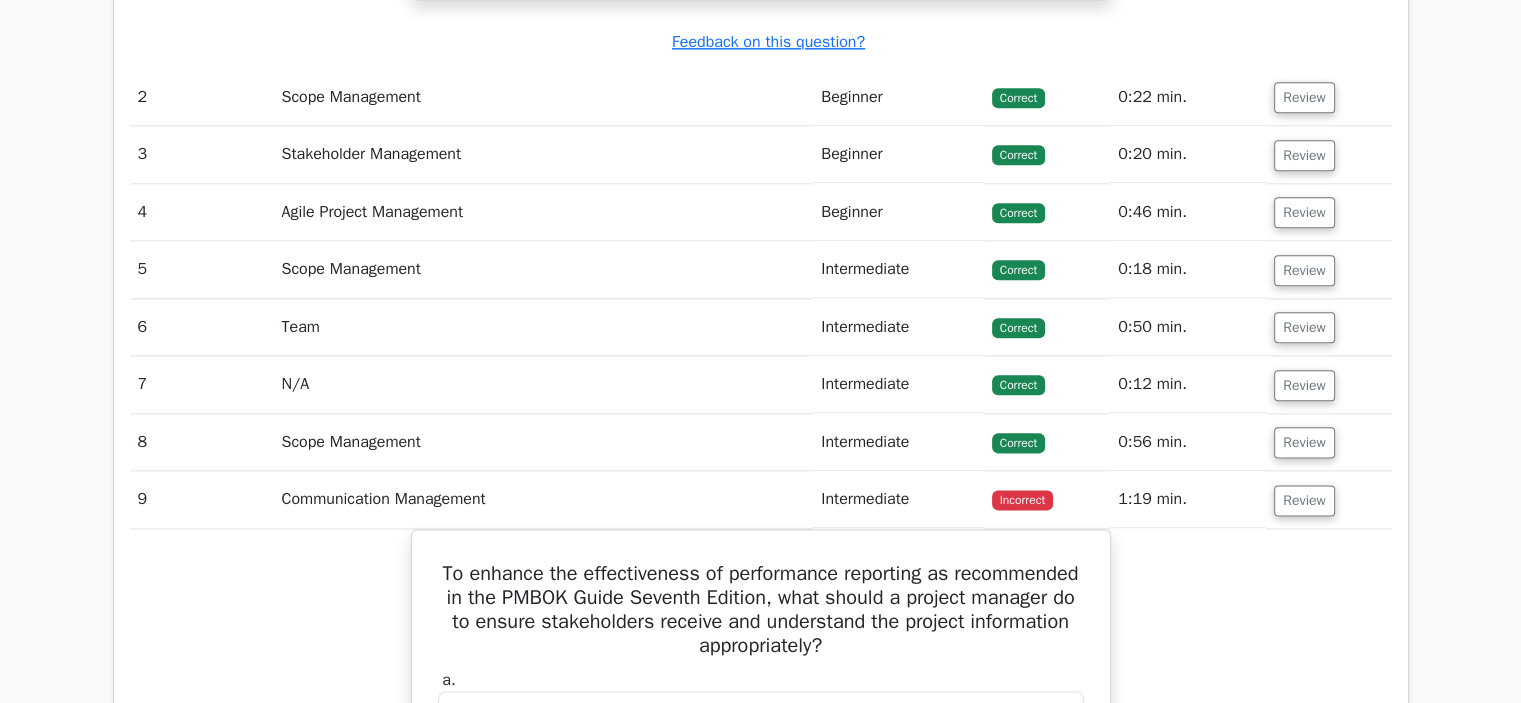 type 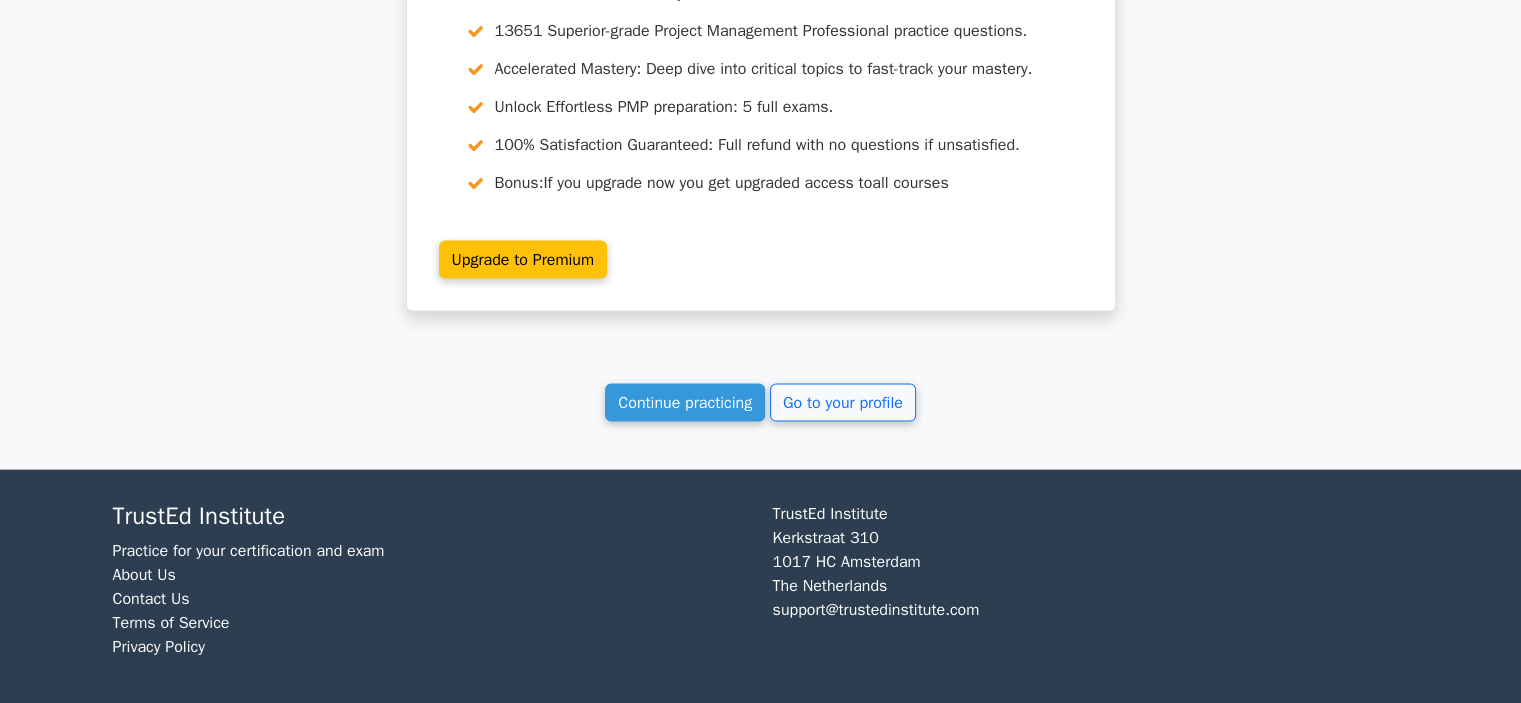 scroll, scrollTop: 4169, scrollLeft: 0, axis: vertical 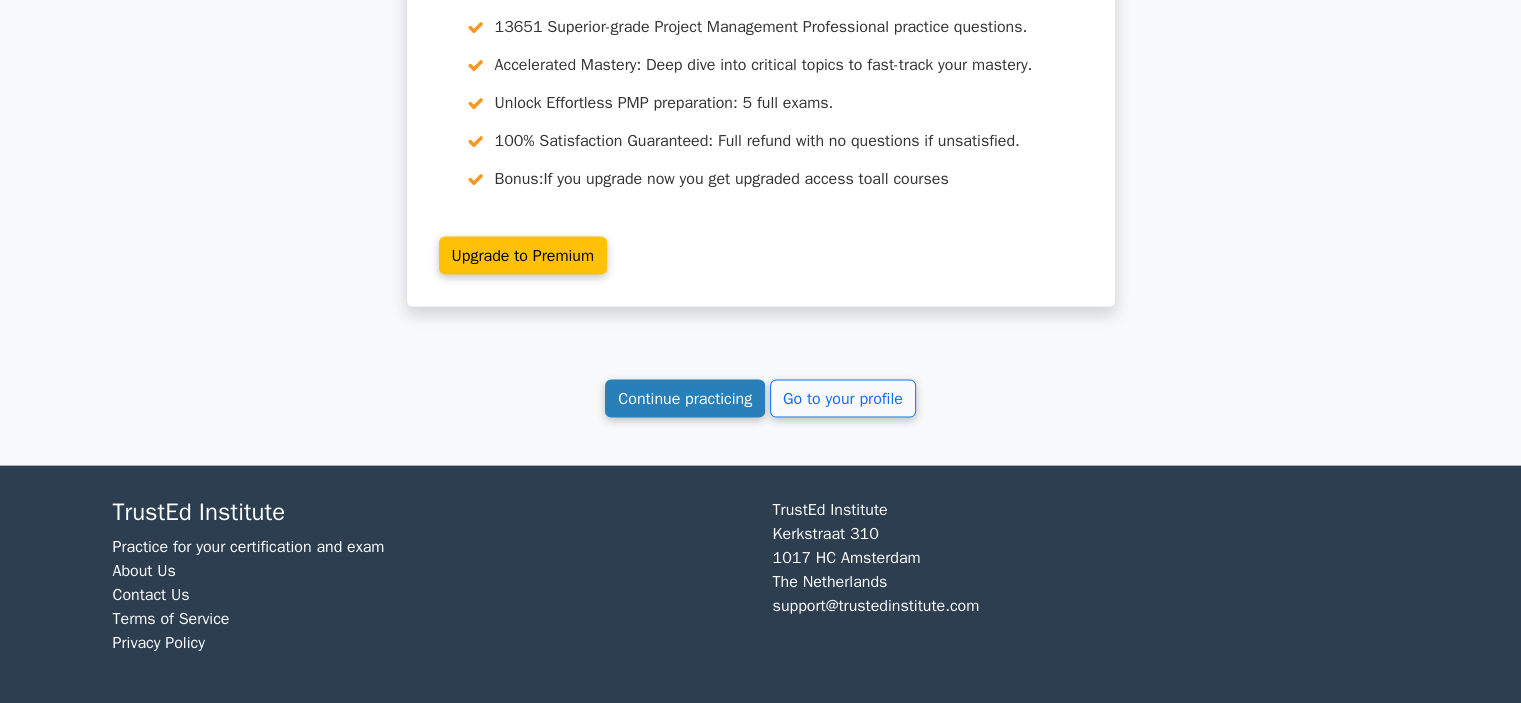 click on "Continue practicing" at bounding box center (685, 399) 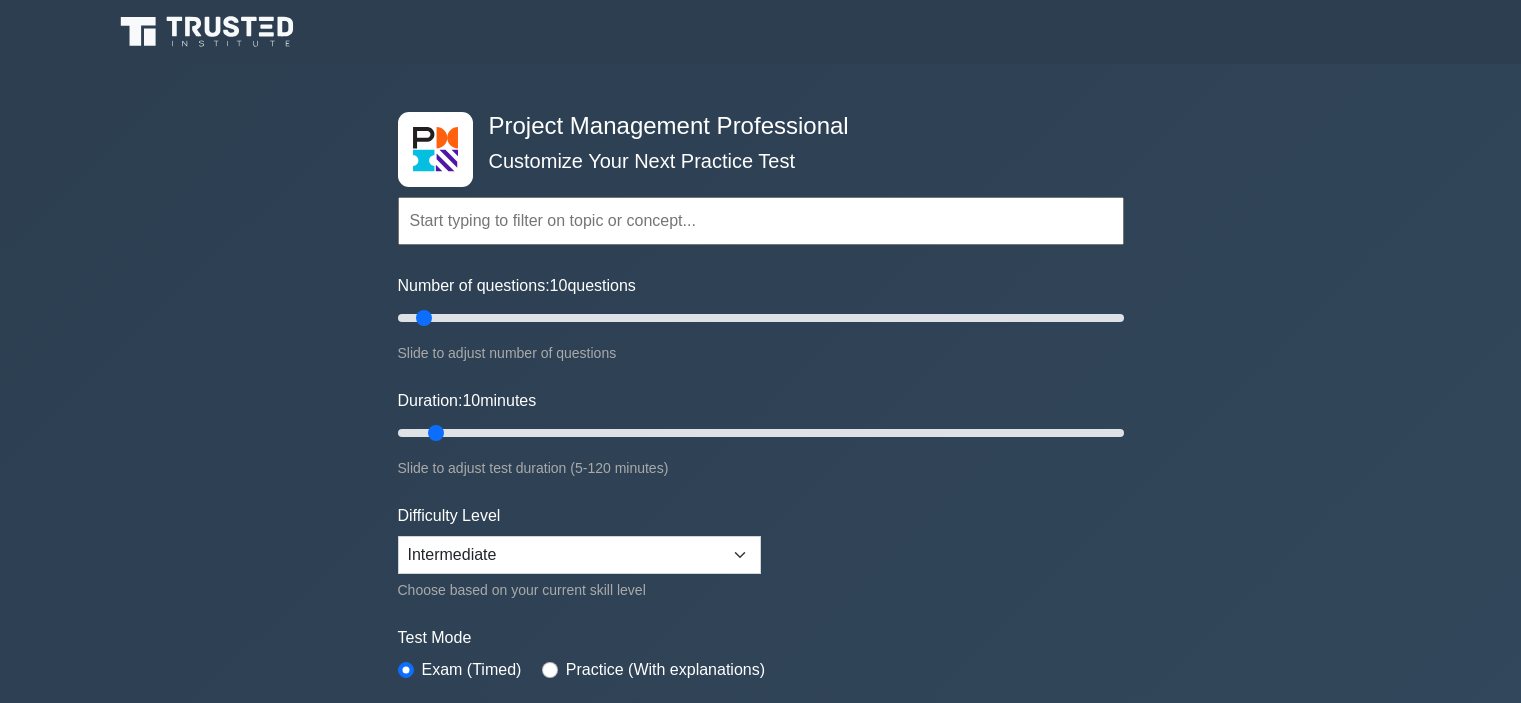 scroll, scrollTop: 0, scrollLeft: 0, axis: both 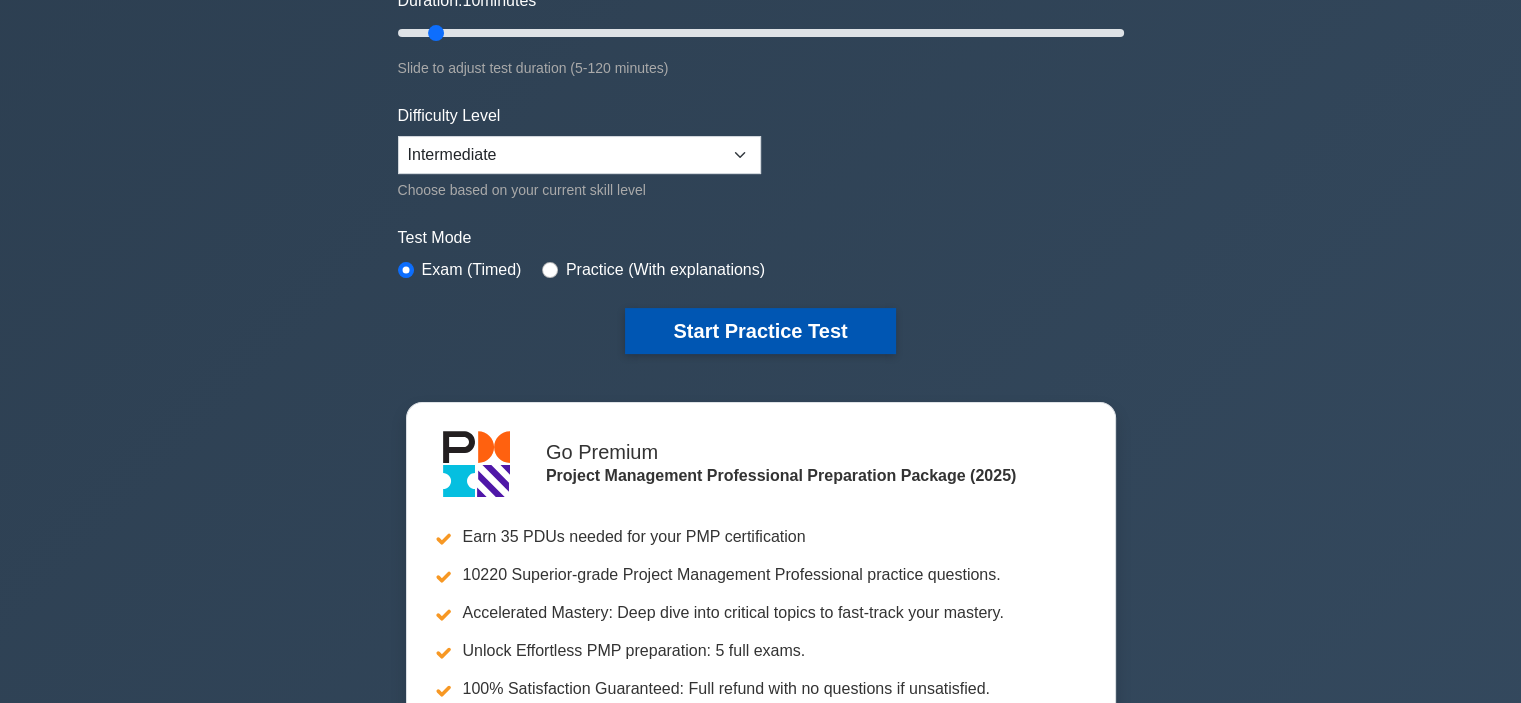 click on "Start Practice Test" at bounding box center [760, 331] 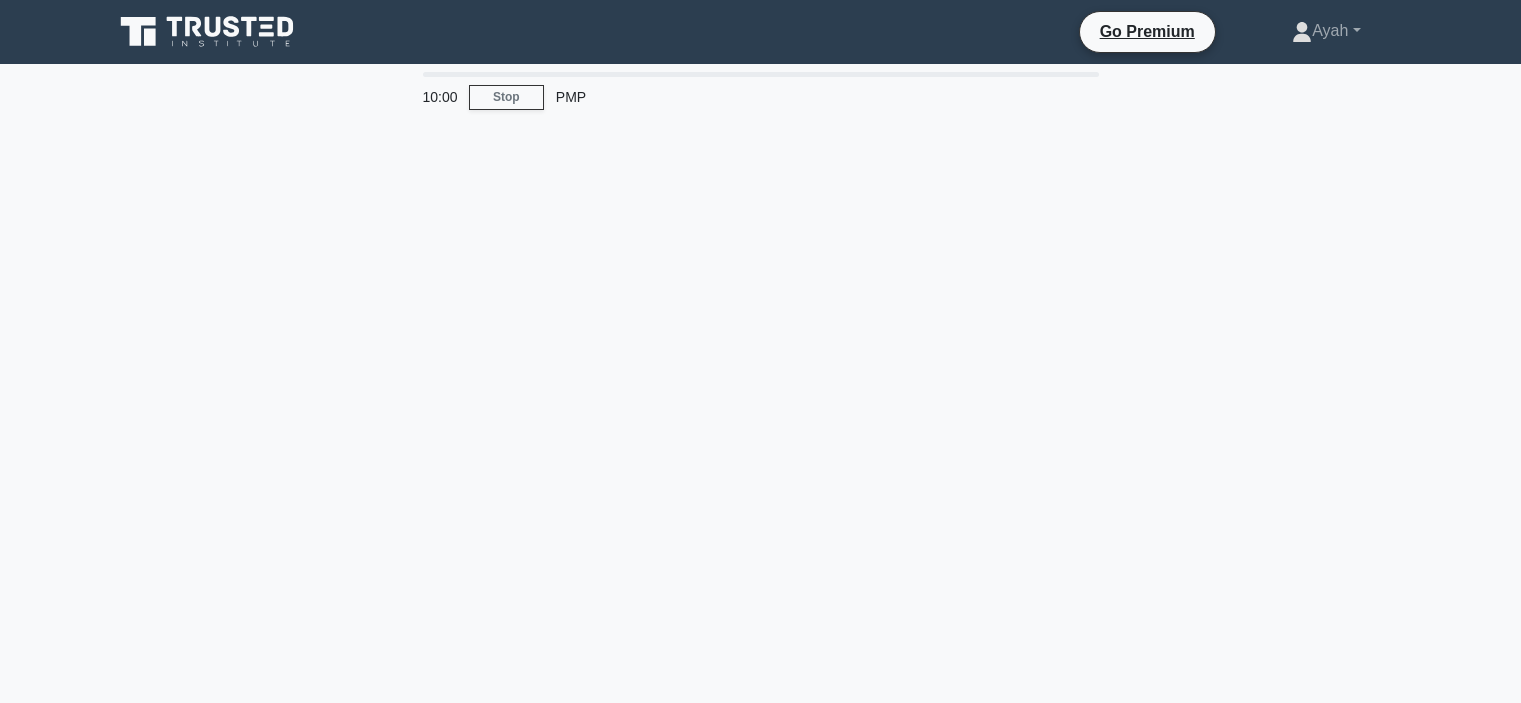 scroll, scrollTop: 0, scrollLeft: 0, axis: both 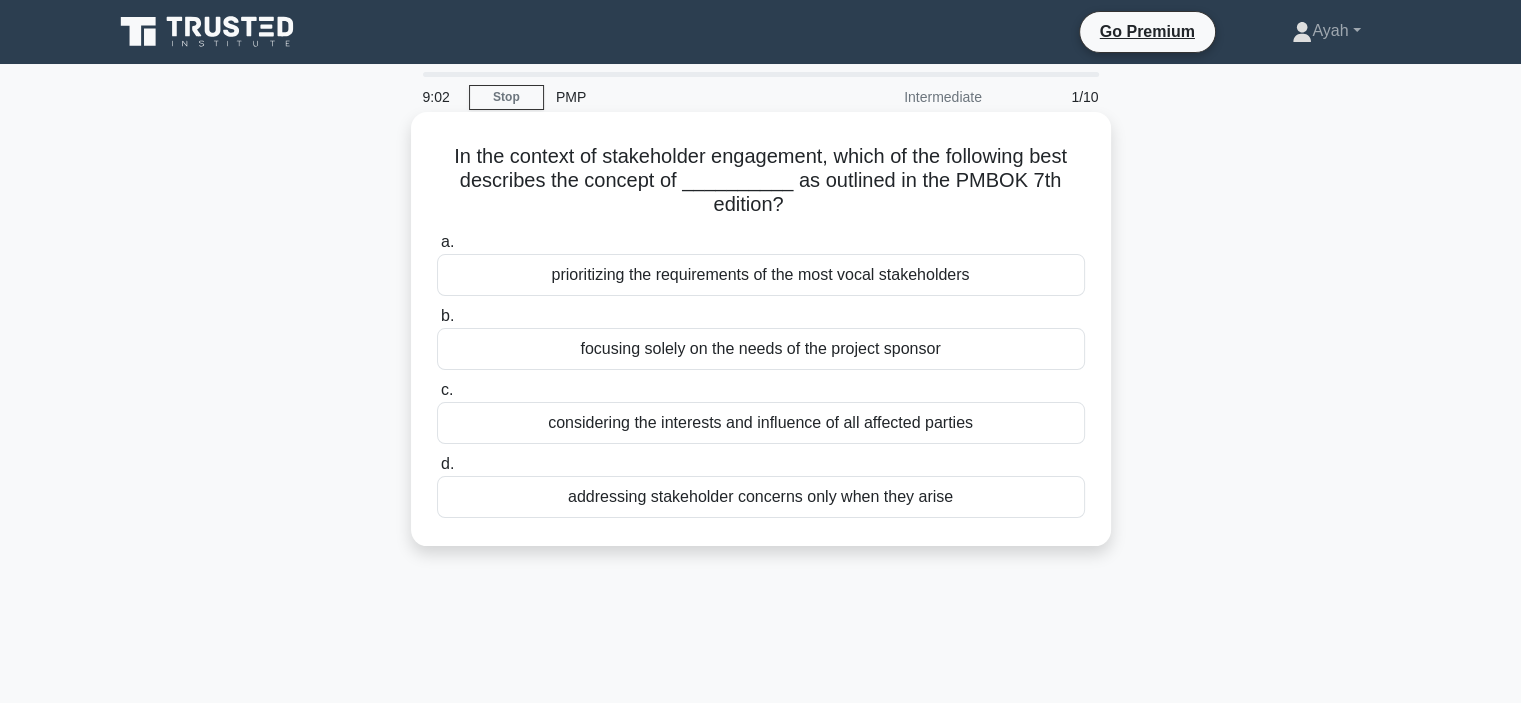 click on "considering the interests and influence of all affected parties" at bounding box center (761, 423) 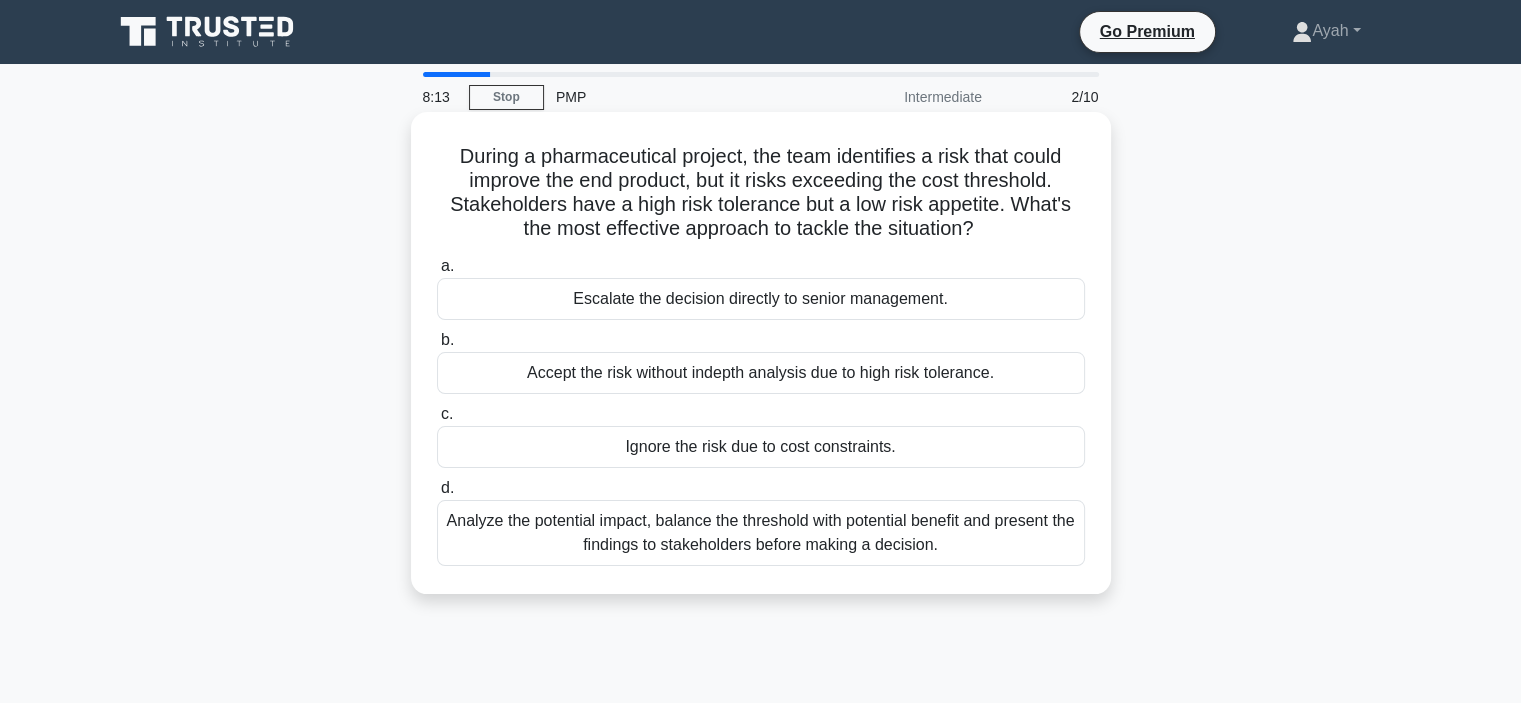 click on "Analyze the potential impact, balance the threshold with potential benefit and present the findings to stakeholders before making a decision." at bounding box center (761, 533) 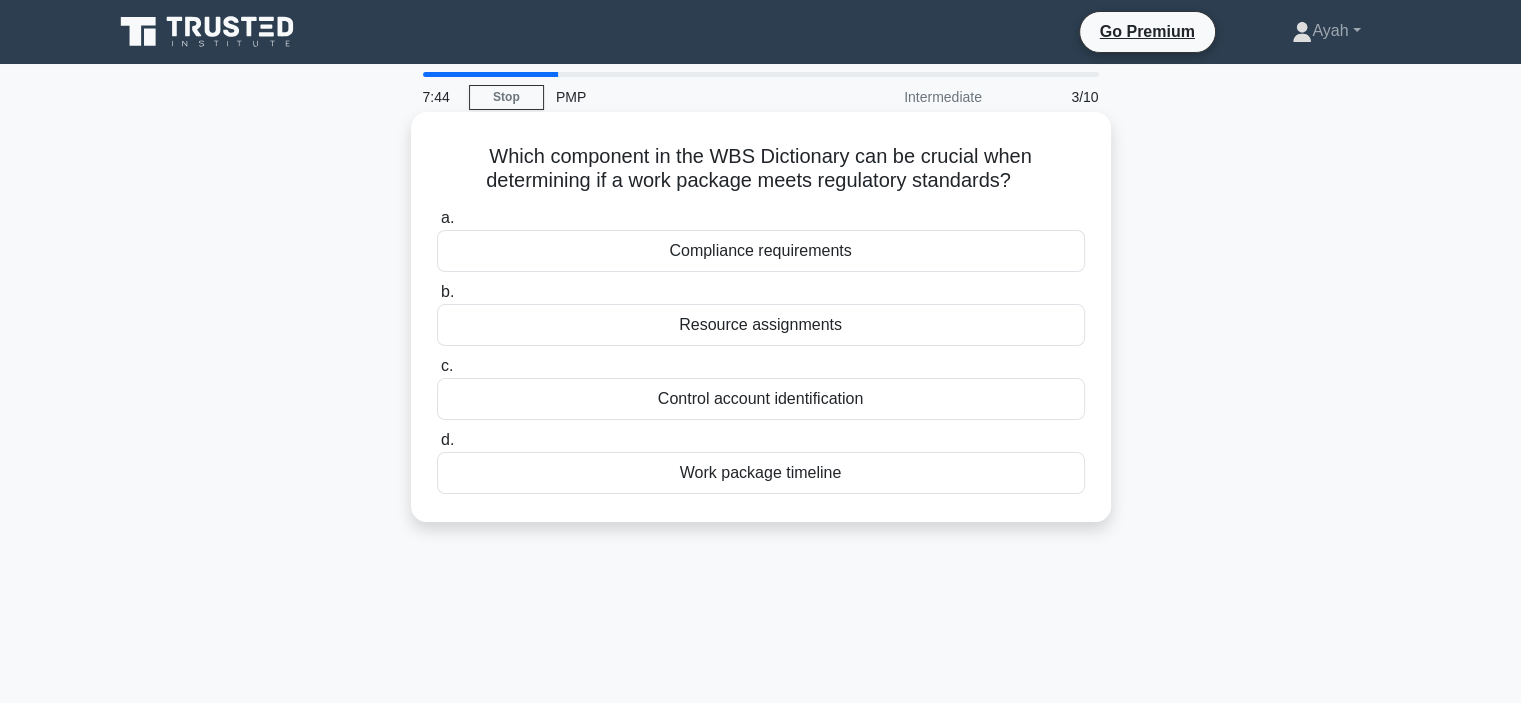 click on "Compliance requirements" at bounding box center (761, 251) 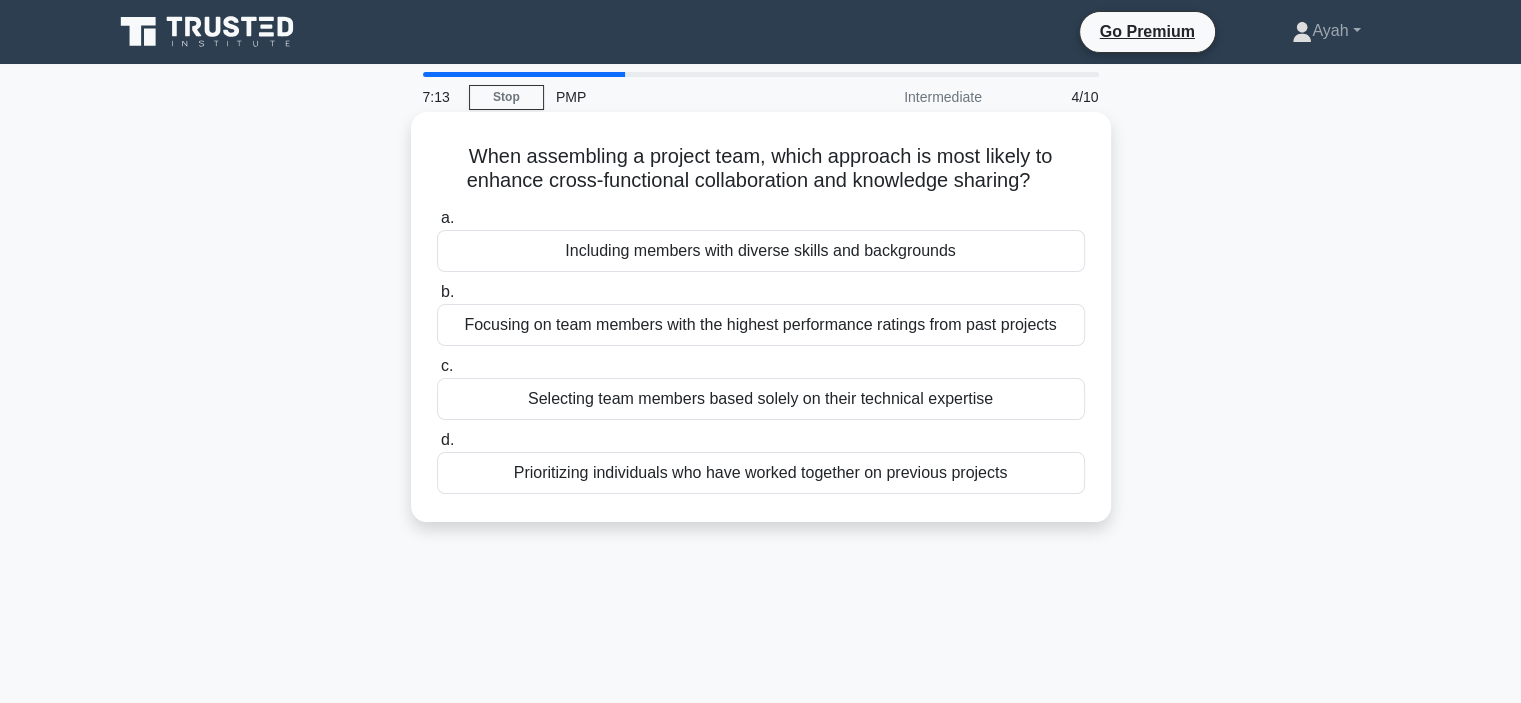 click on "Including members with diverse skills and backgrounds" at bounding box center (761, 251) 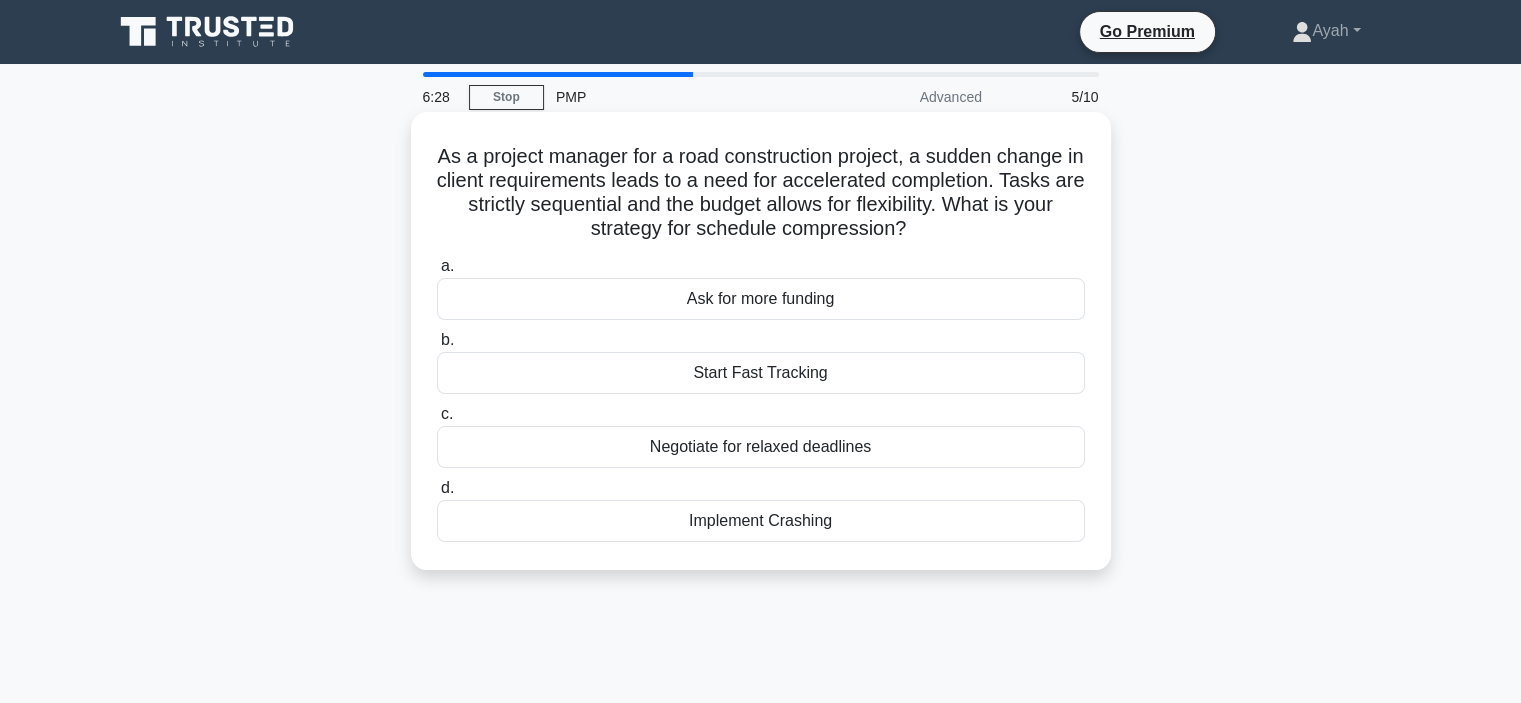 click on "c.
Negotiate for relaxed deadlines" at bounding box center [761, 435] 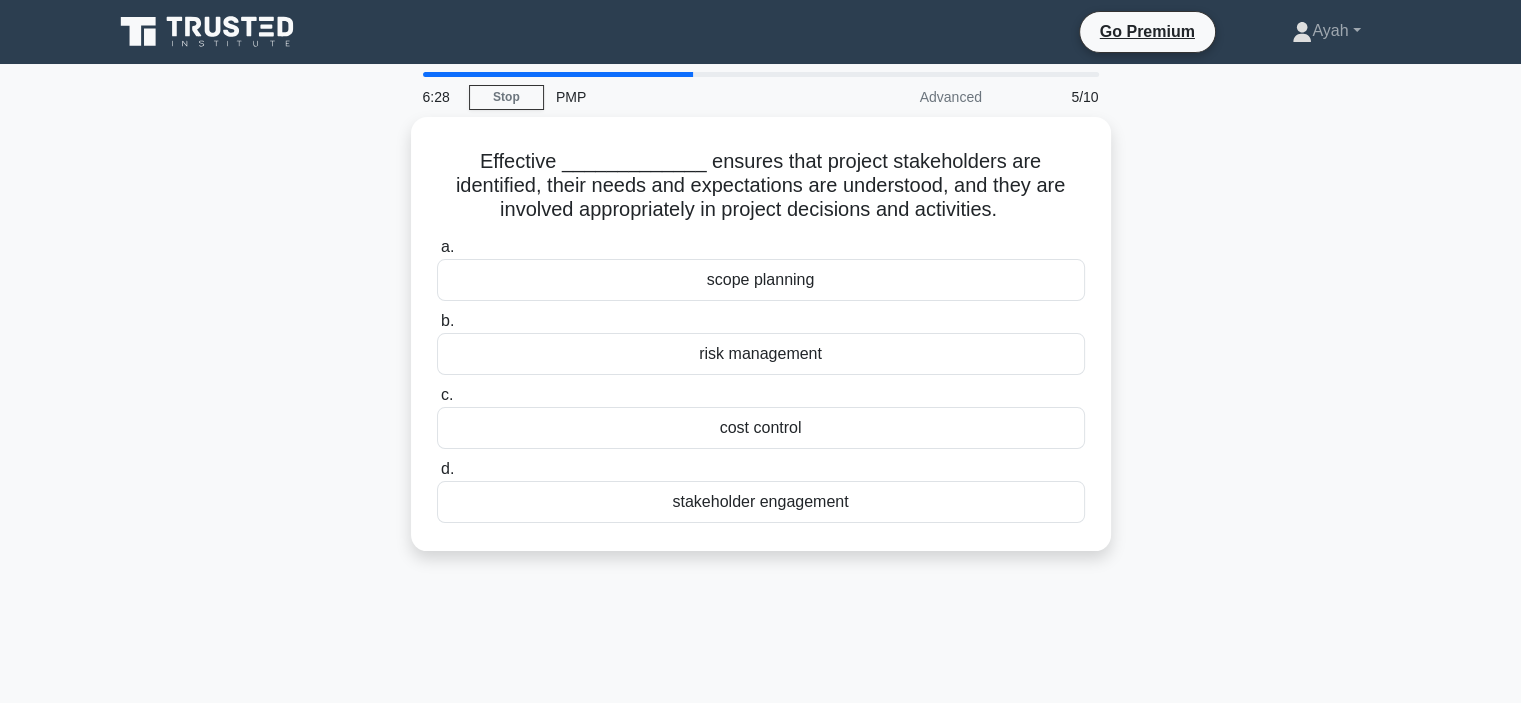click on "cost control" at bounding box center [761, 428] 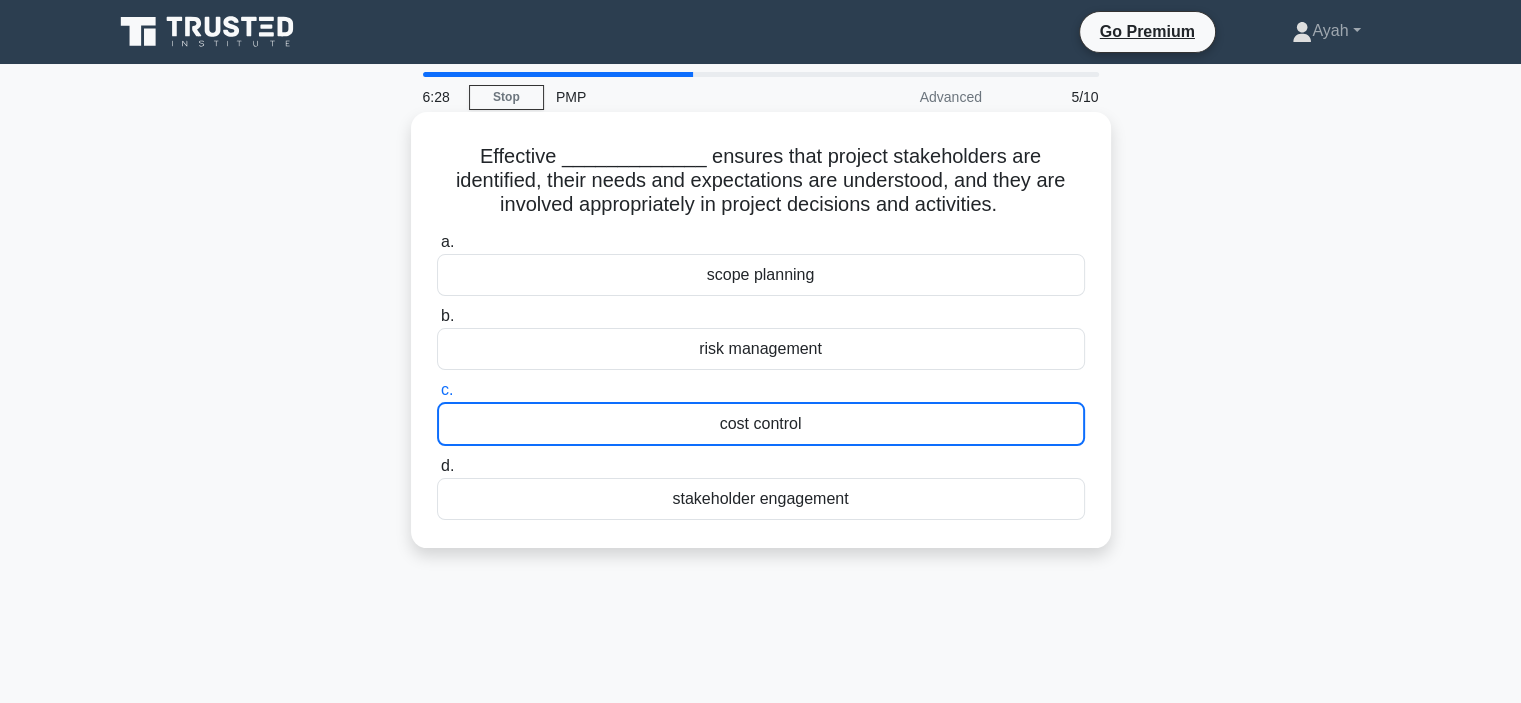 click on "cost control" at bounding box center (761, 424) 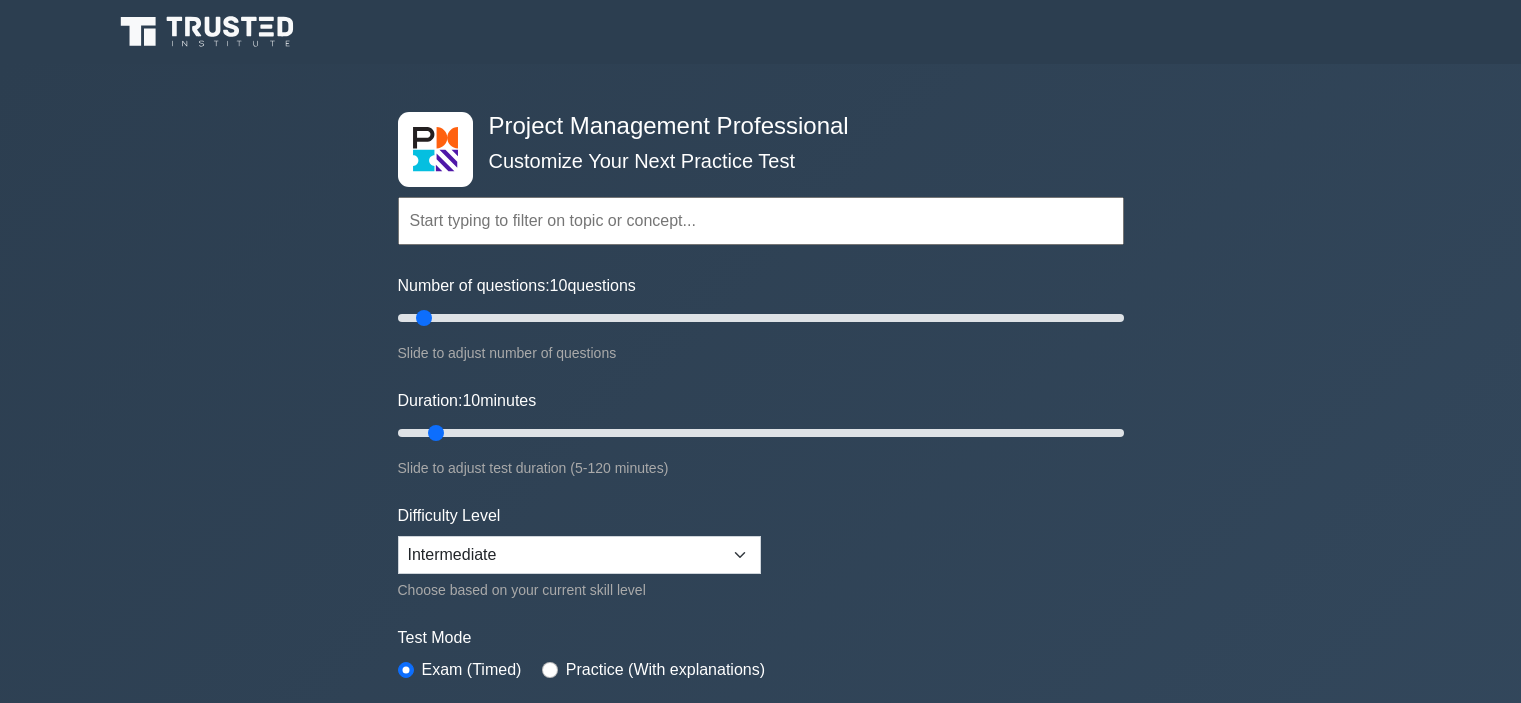 scroll, scrollTop: 400, scrollLeft: 0, axis: vertical 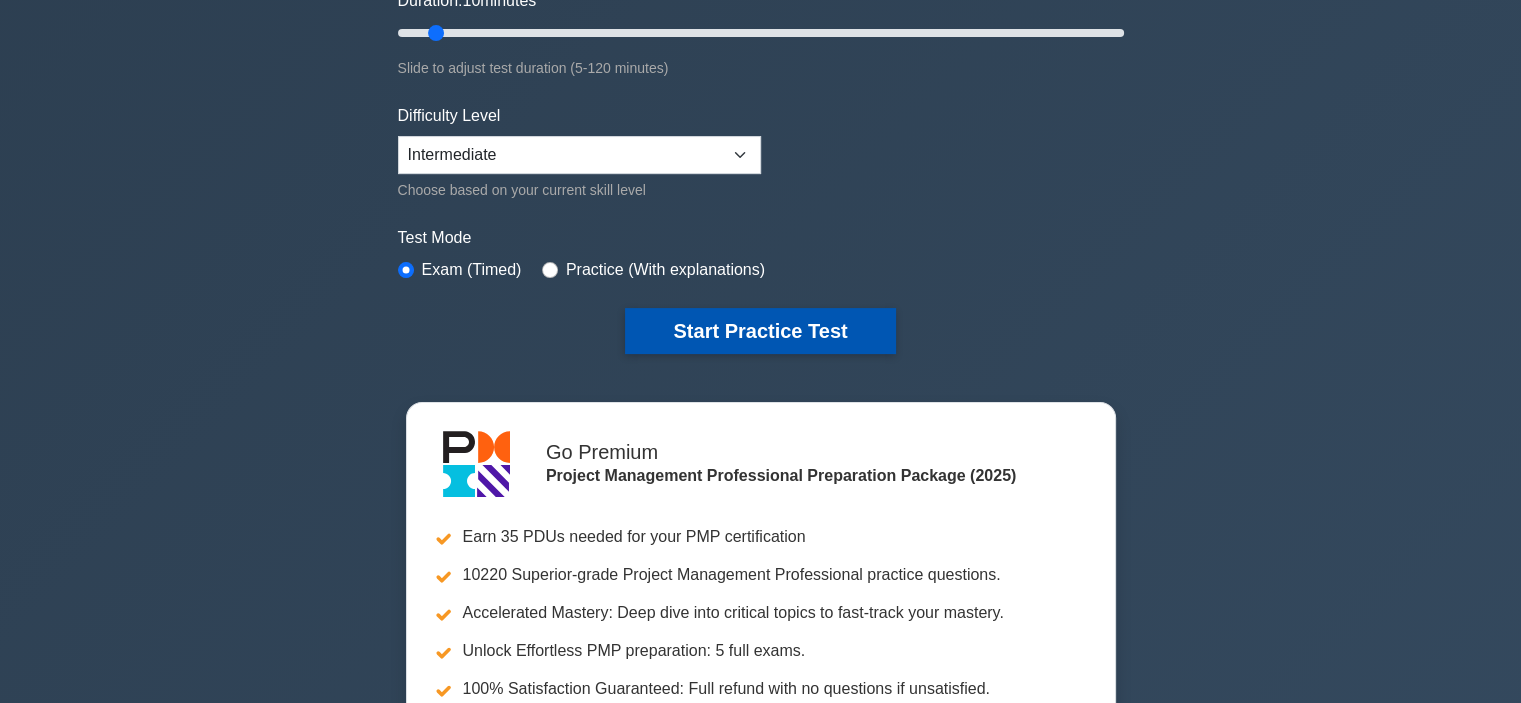 click on "Start Practice Test" at bounding box center [760, 331] 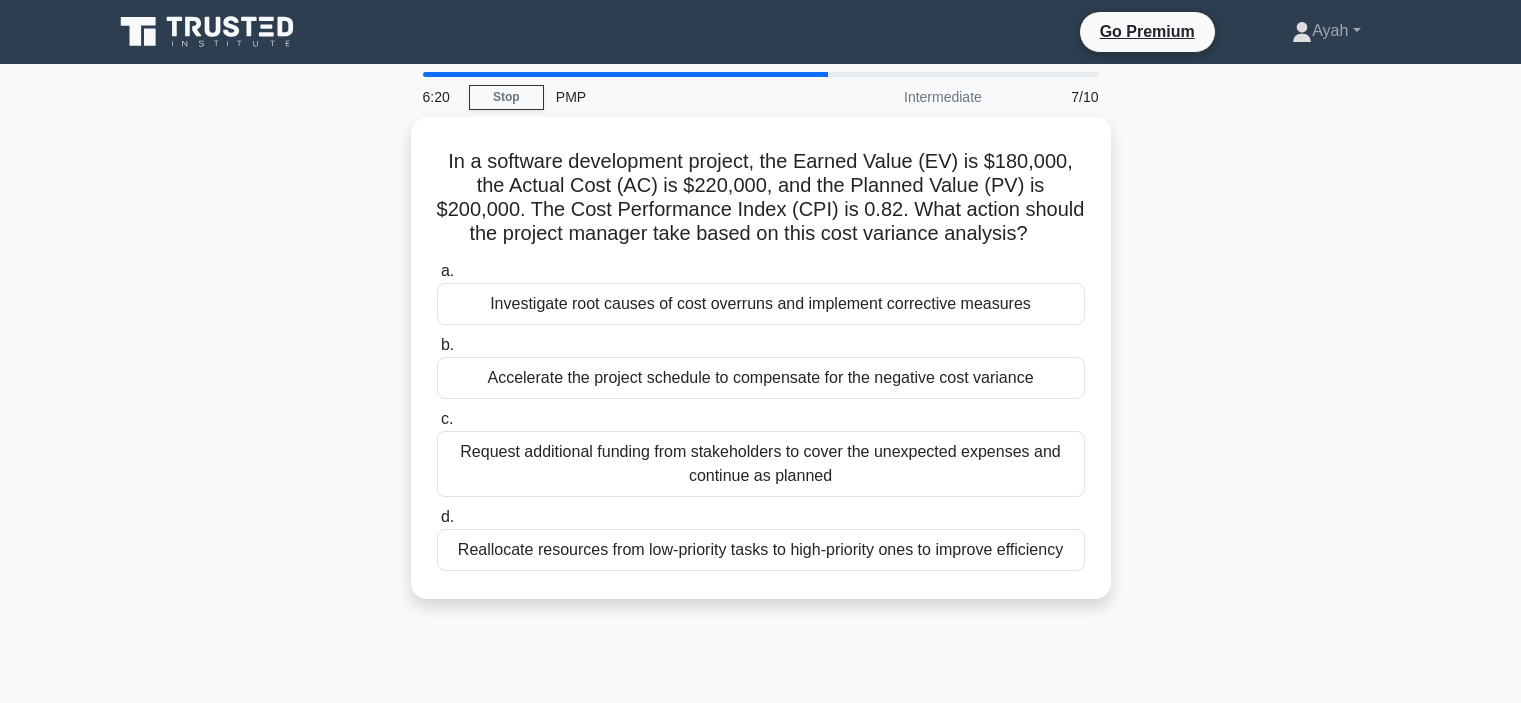 scroll, scrollTop: 0, scrollLeft: 0, axis: both 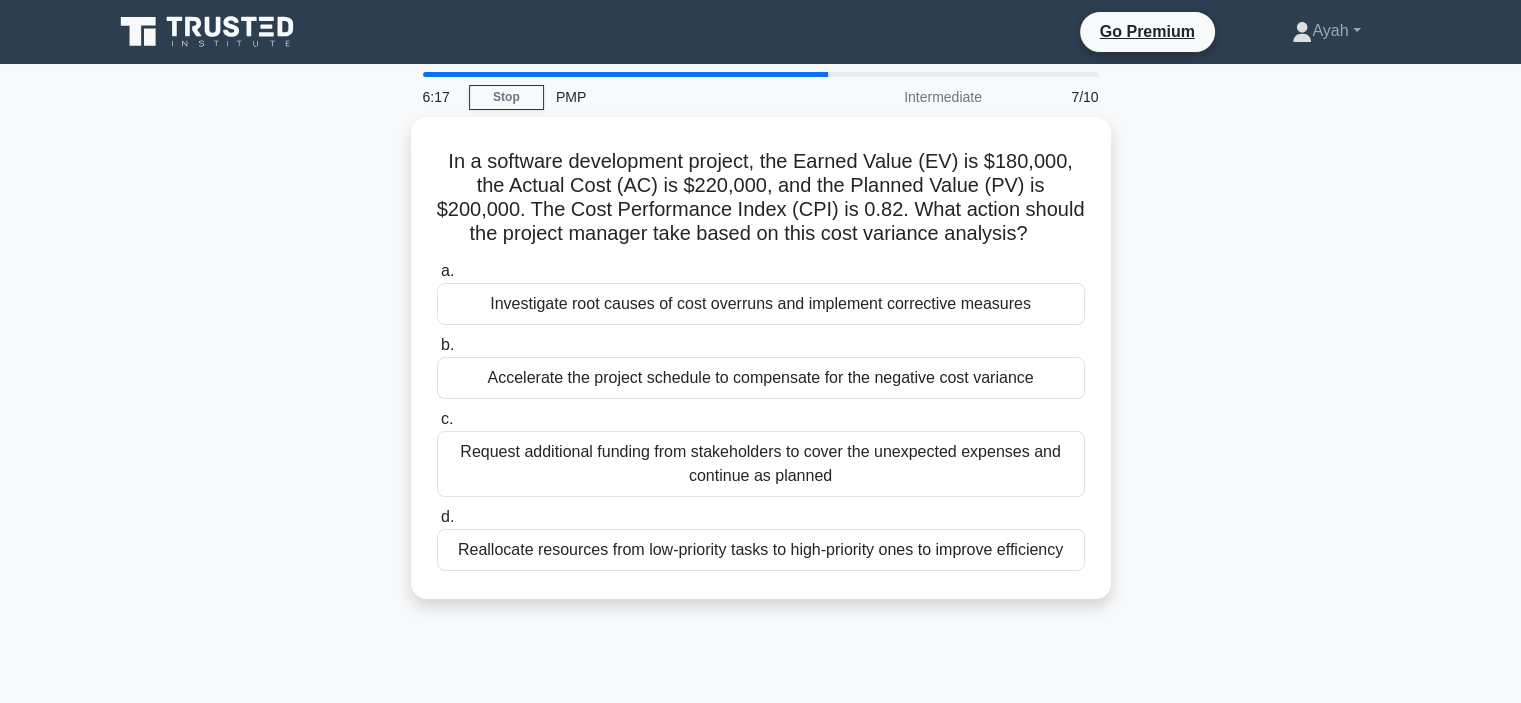 click at bounding box center [761, 74] 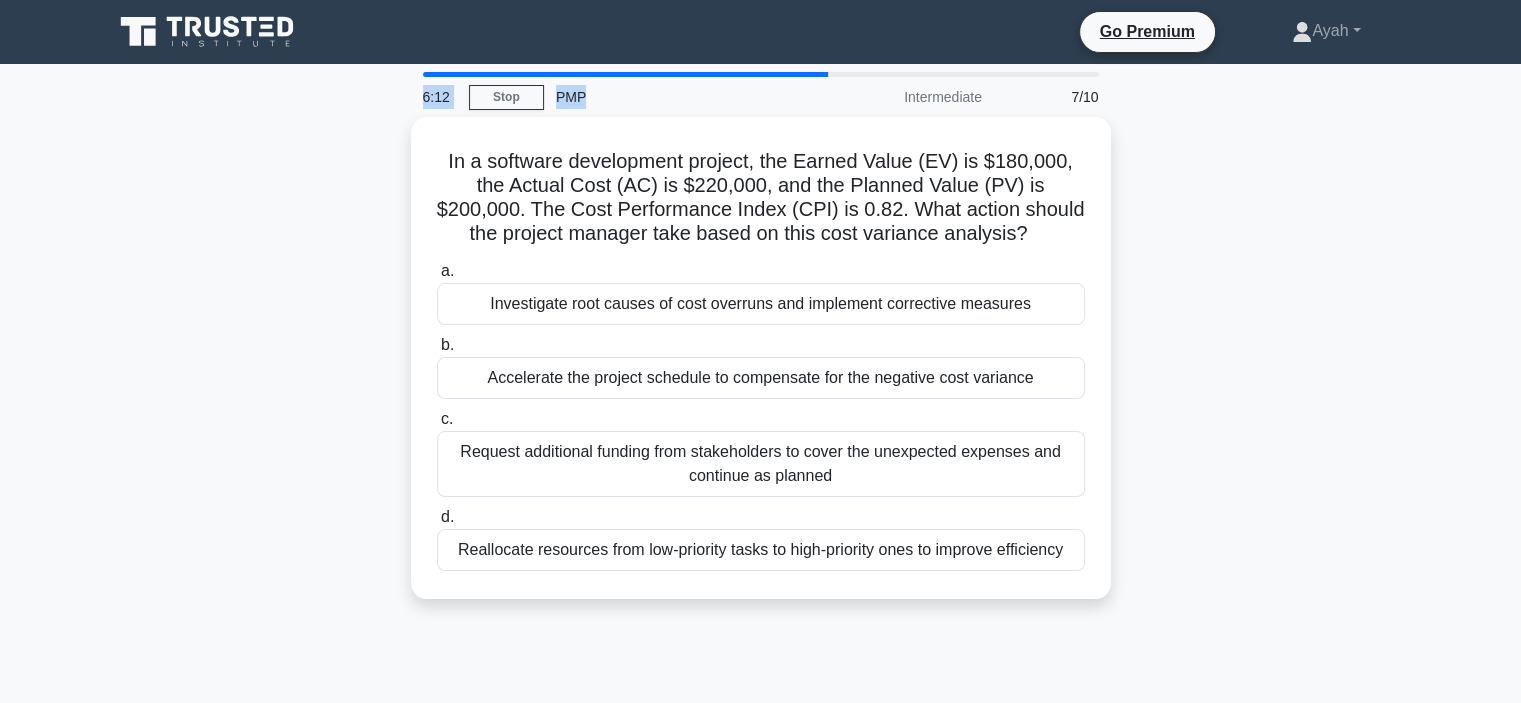 drag, startPoint x: 824, startPoint y: 75, endPoint x: 767, endPoint y: 79, distance: 57.14018 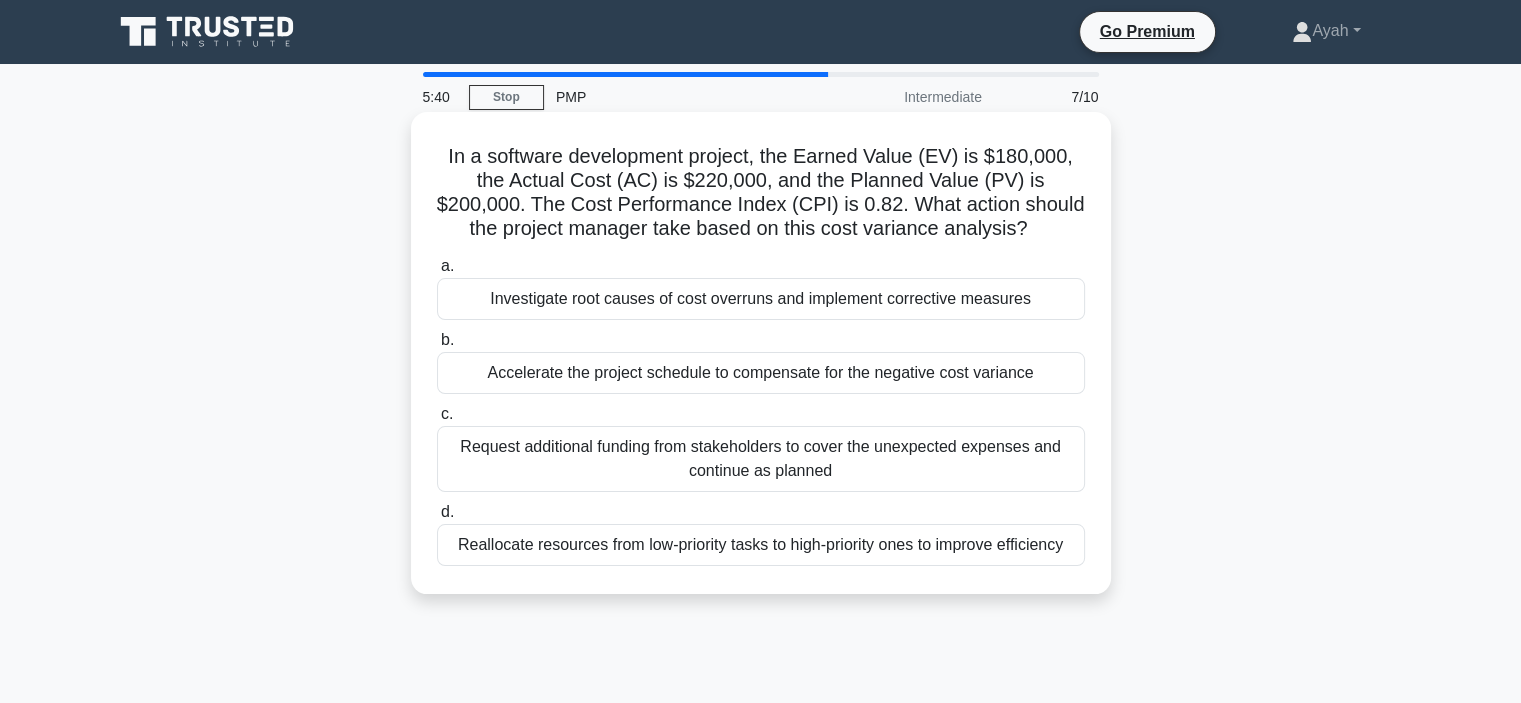 click on "Accelerate the project schedule to compensate for the negative cost variance" at bounding box center (761, 373) 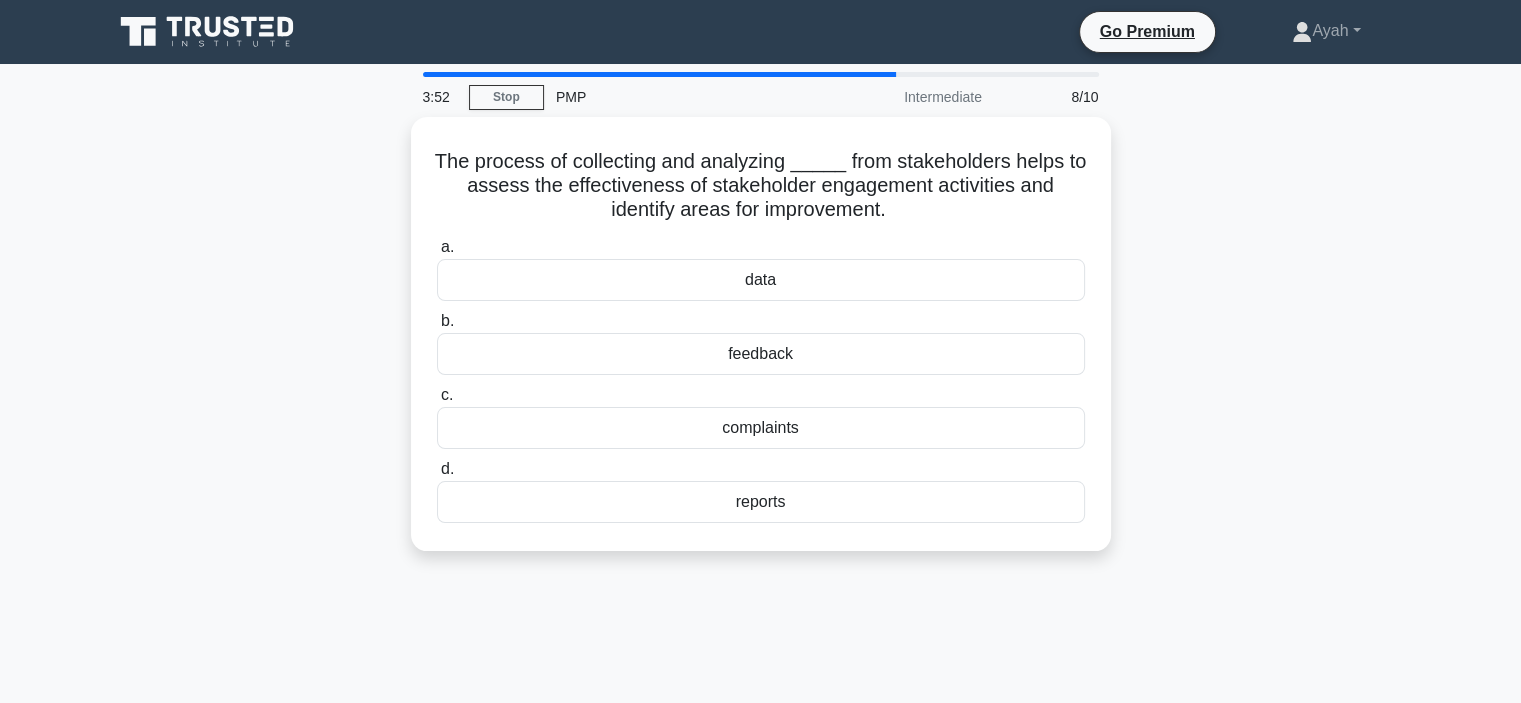 click on "PMP" at bounding box center [681, 97] 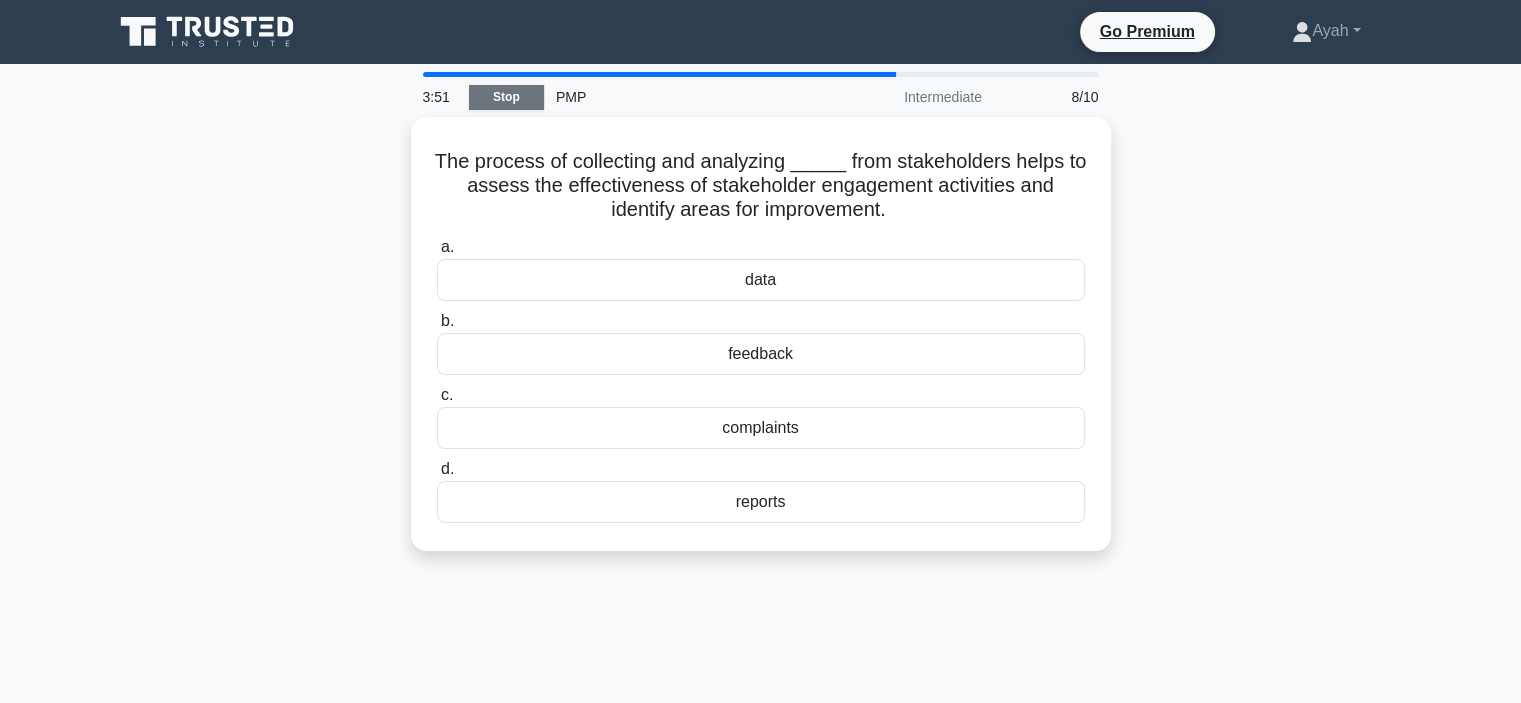 click on "Stop" at bounding box center (506, 97) 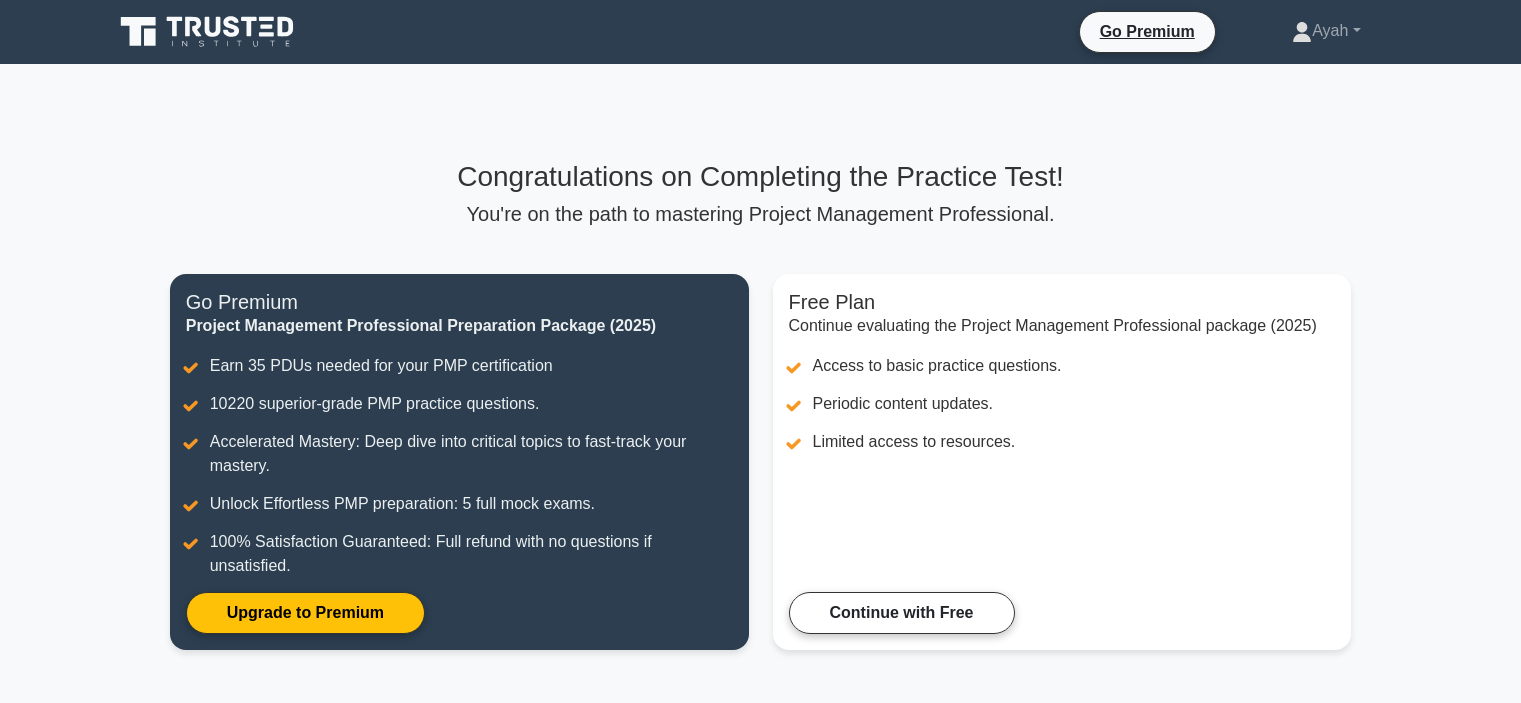 scroll, scrollTop: 0, scrollLeft: 0, axis: both 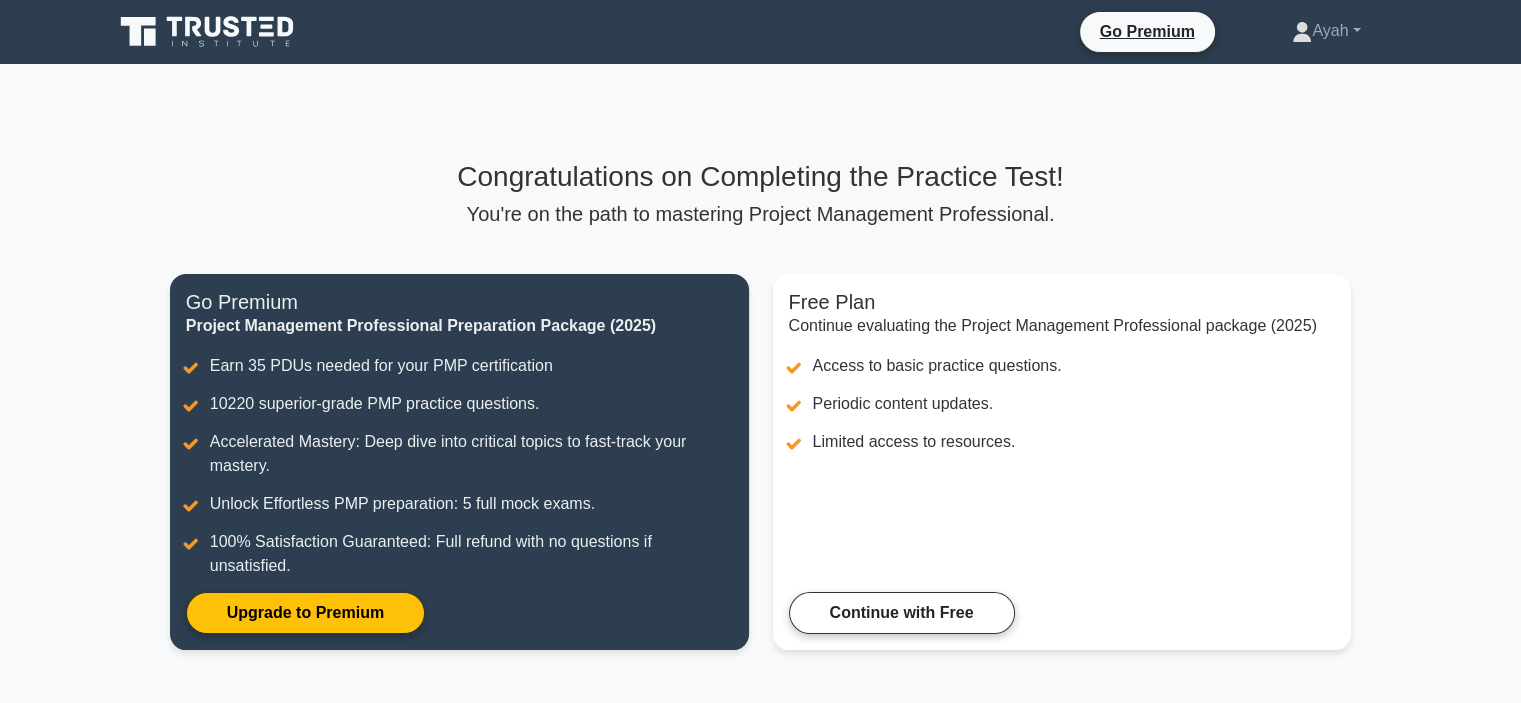 click on "You're on the path to mastering Project Management Professional." at bounding box center [761, 214] 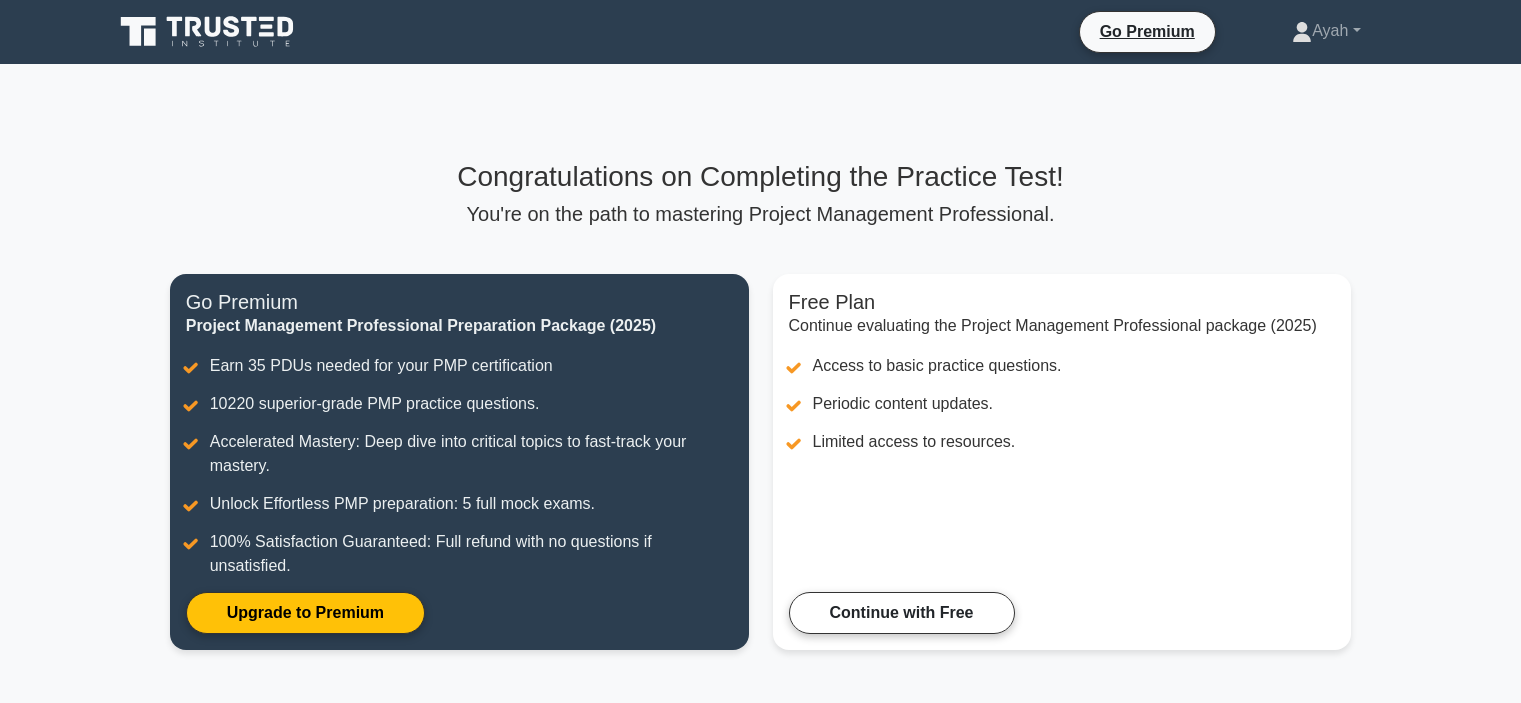 scroll, scrollTop: 0, scrollLeft: 0, axis: both 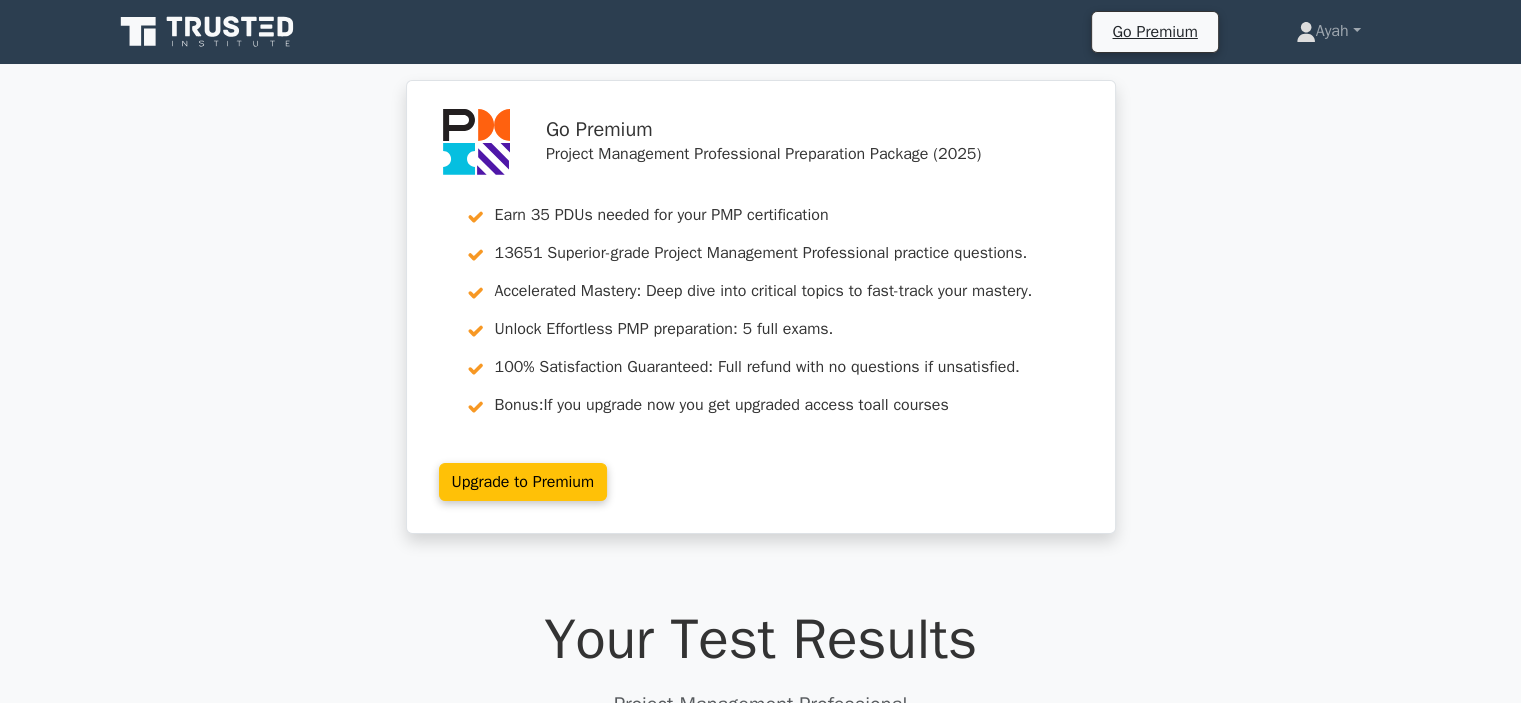 click on "Go Premium
Project Management Professional Preparation Package (2025)
Earn 35 PDUs needed for your PMP certification
13651 Superior-grade  Project Management Professional practice questions.
Accelerated Mastery: Deep dive into critical topics to fast-track your mastery.
Unlock Effortless PMP preparation: 5 full exams.
100% Satisfaction Guaranteed: Full refund with no questions if unsatisfied.
Bonus: all courses" at bounding box center (760, 319) 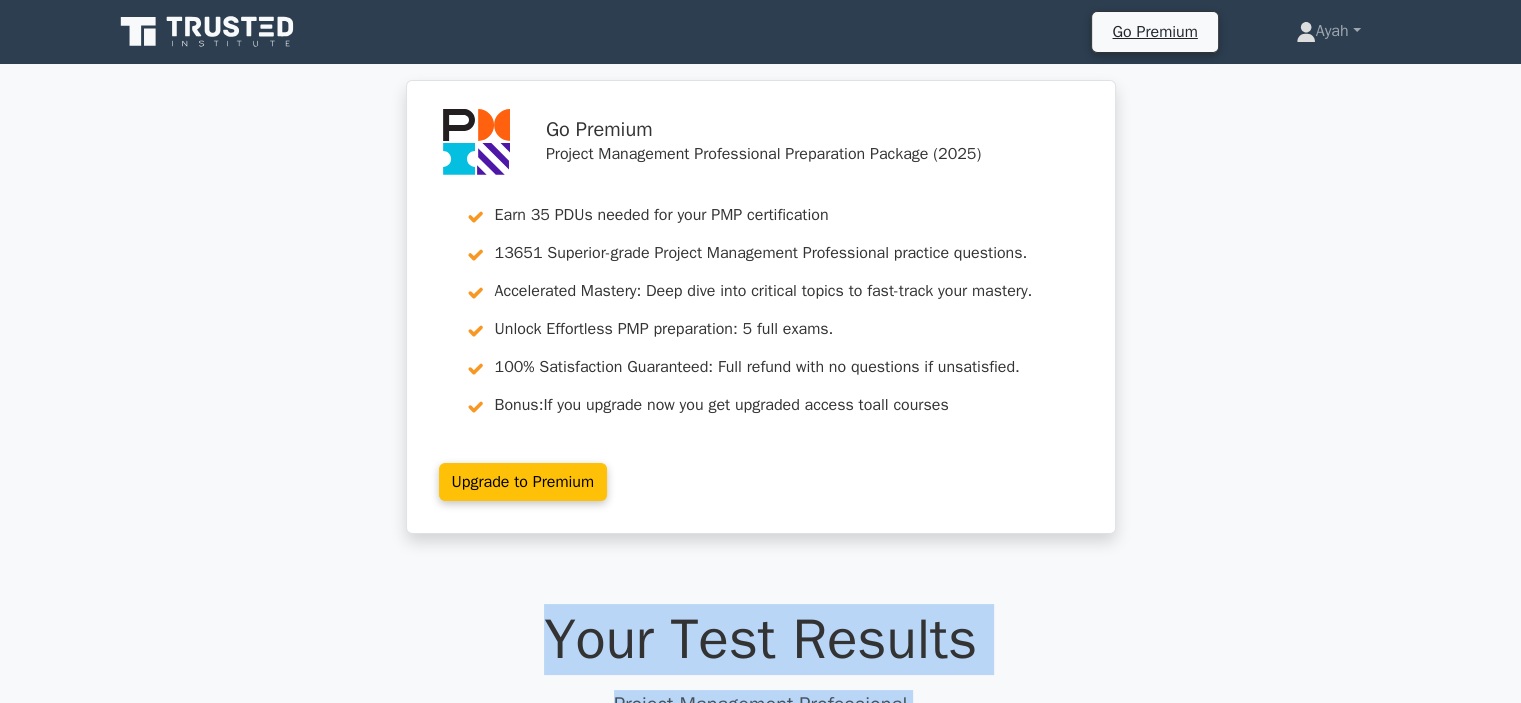 scroll, scrollTop: 37, scrollLeft: 0, axis: vertical 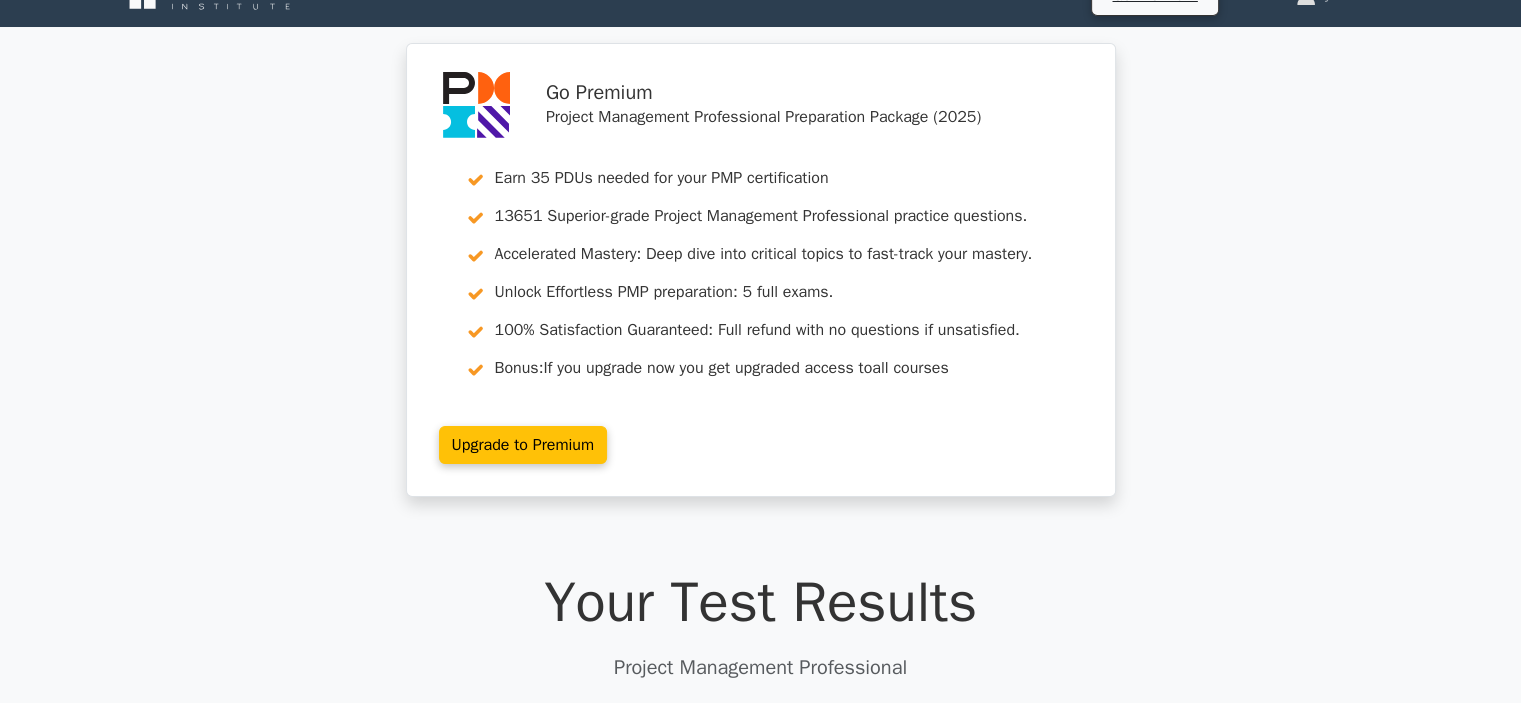 click on "Go Premium
Project Management Professional Preparation Package (2025)
Earn 35 PDUs needed for your PMP certification
13651 Superior-grade  Project Management Professional practice questions.
Accelerated Mastery: Deep dive into critical topics to fast-track your mastery.
Unlock Effortless PMP preparation: 5 full exams.
100% Satisfaction Guaranteed: Full refund with no questions if unsatisfied.
Bonus: all courses" at bounding box center (760, 282) 